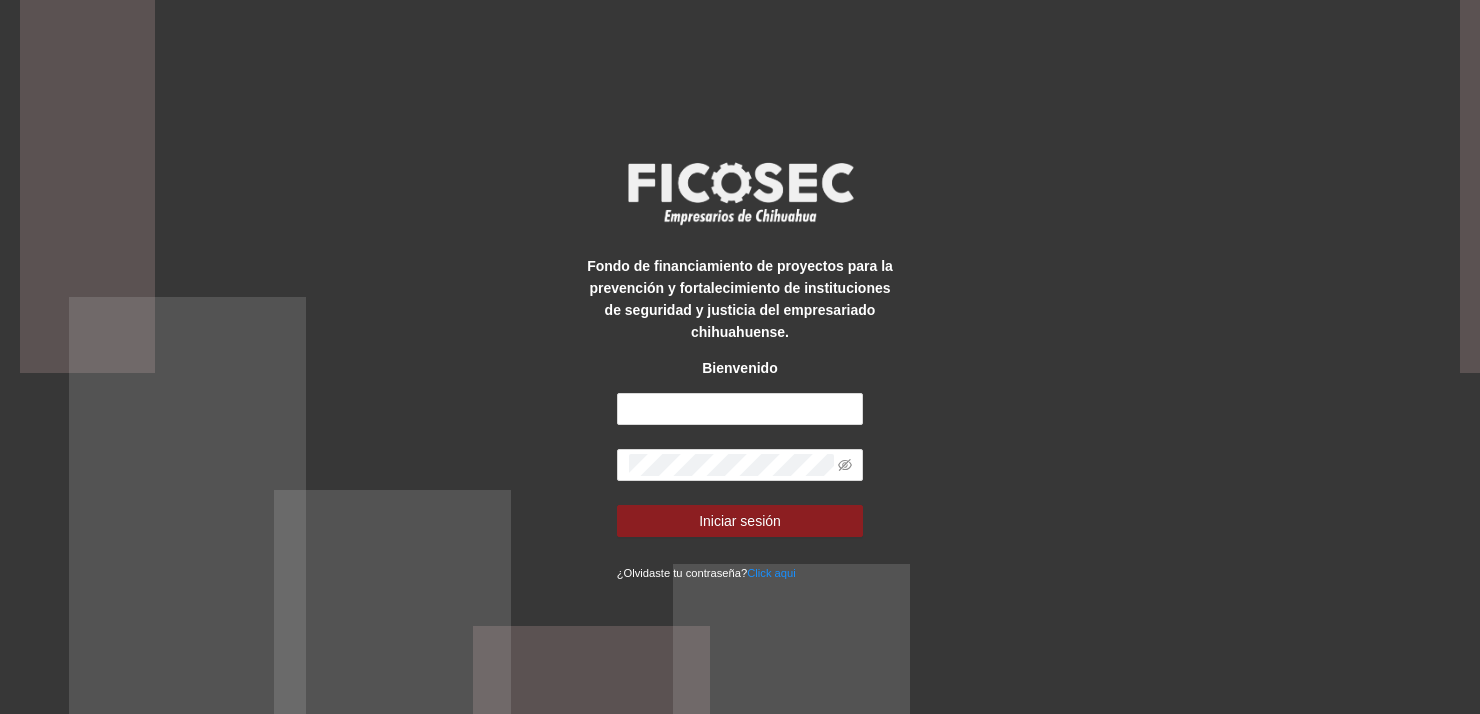 scroll, scrollTop: 0, scrollLeft: 0, axis: both 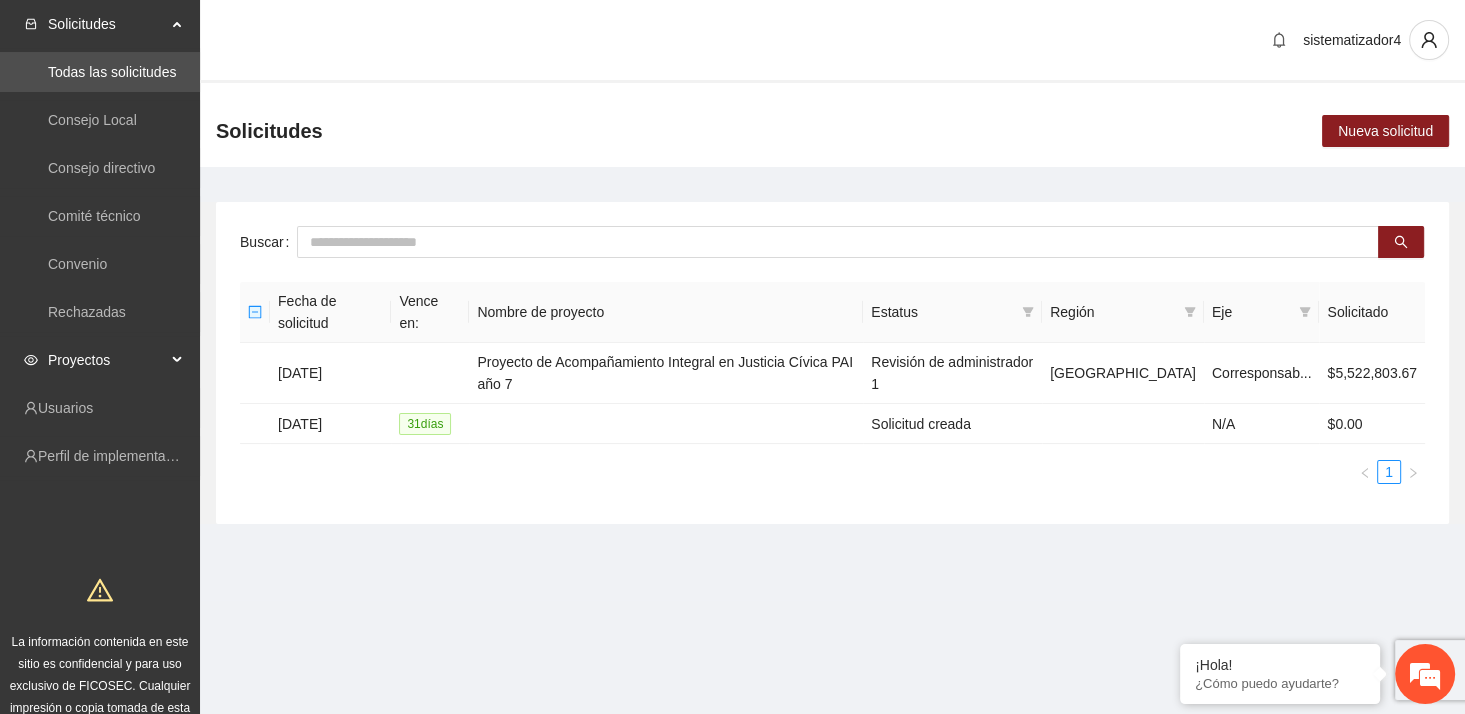 click on "Proyectos" at bounding box center [107, 360] 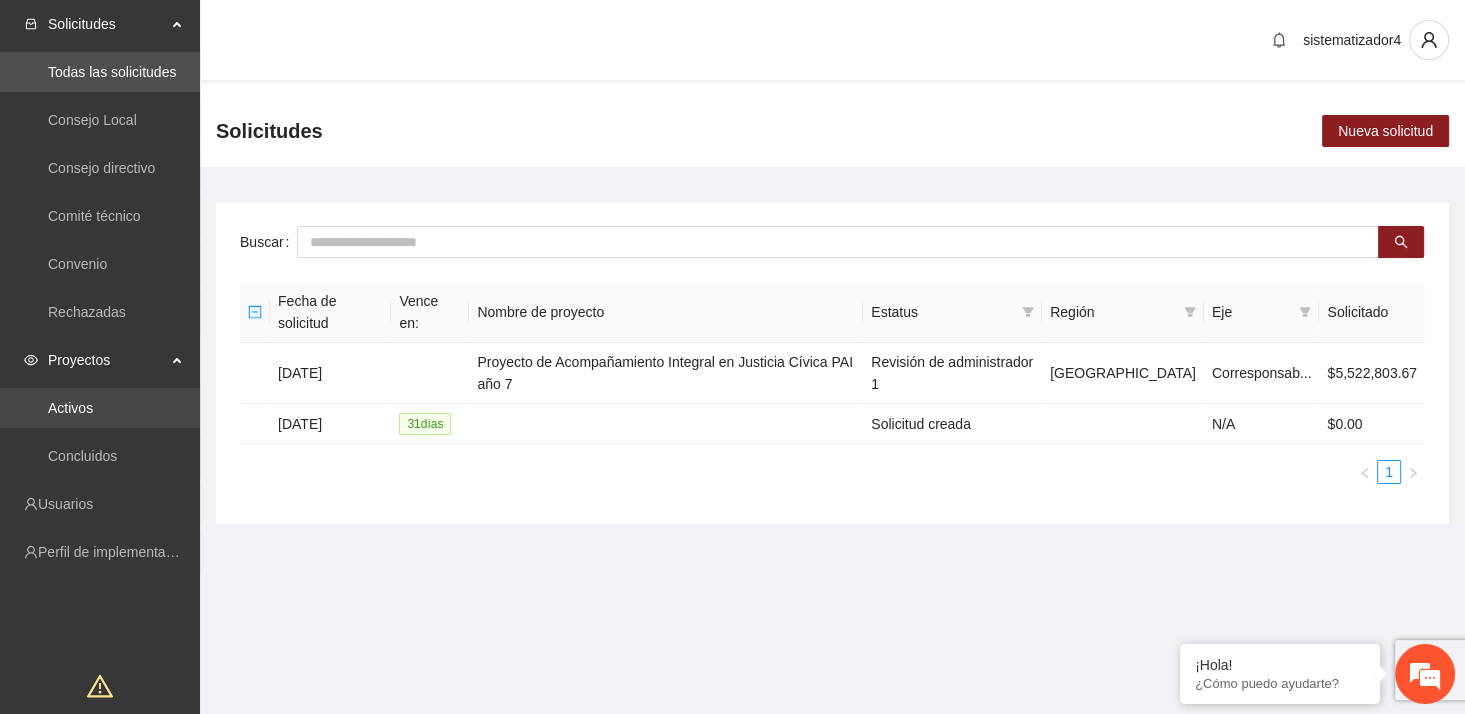 click on "Activos" at bounding box center [70, 408] 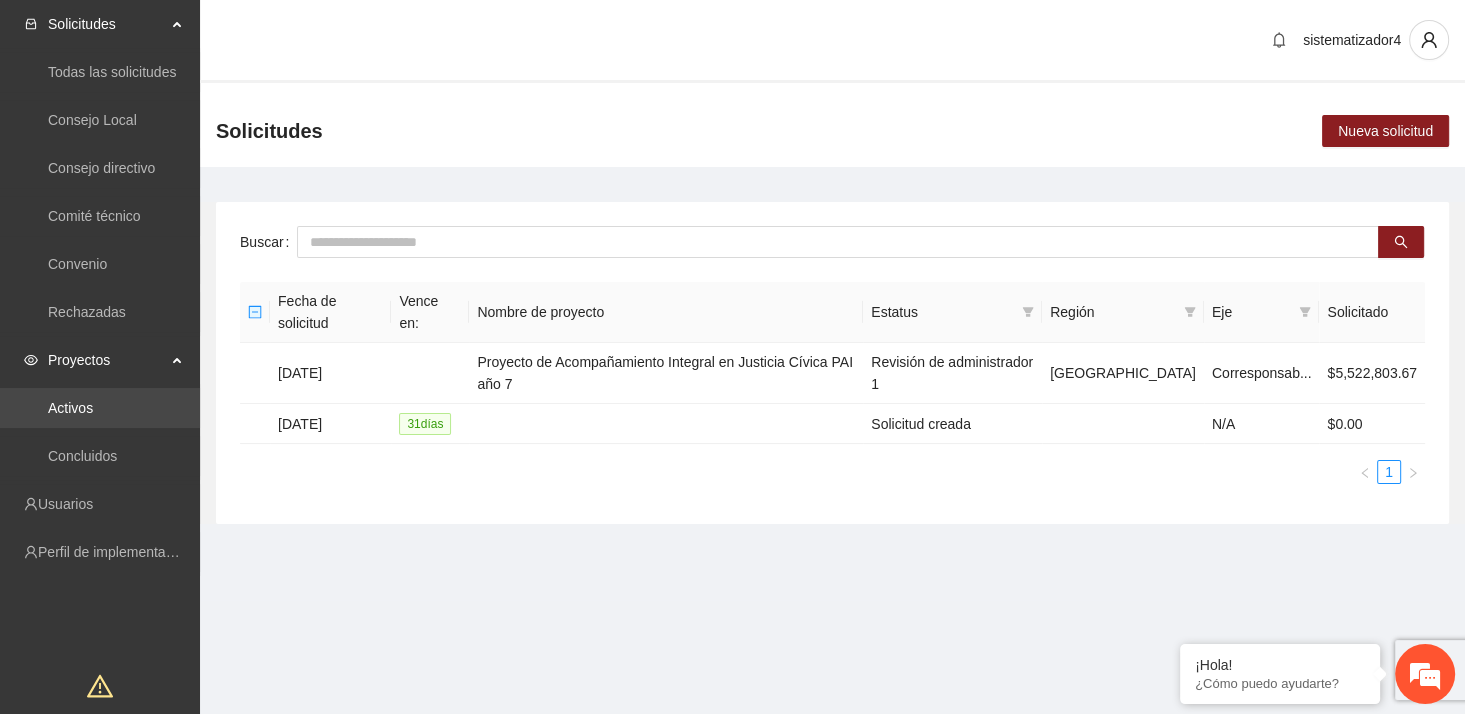 scroll, scrollTop: 0, scrollLeft: 0, axis: both 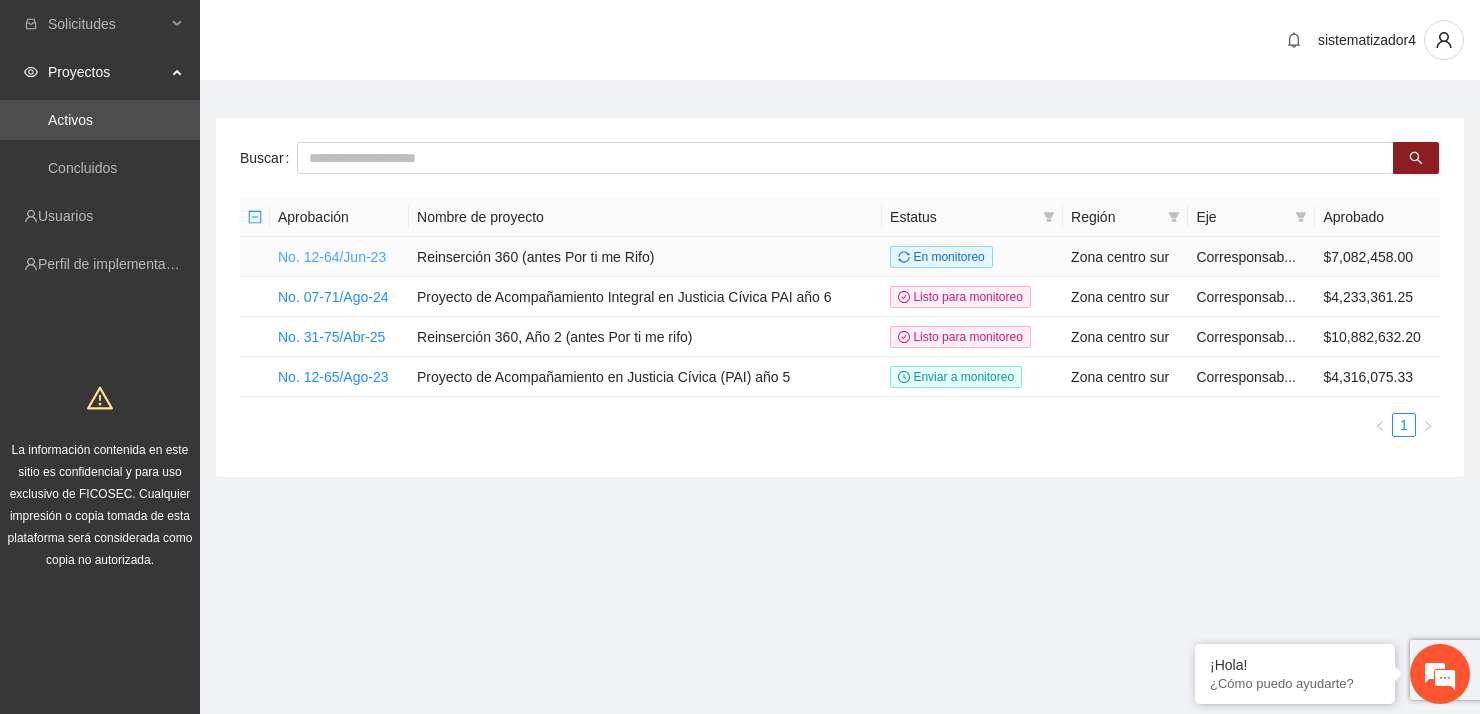 click on "No. 12-64/Jun-23" at bounding box center (332, 257) 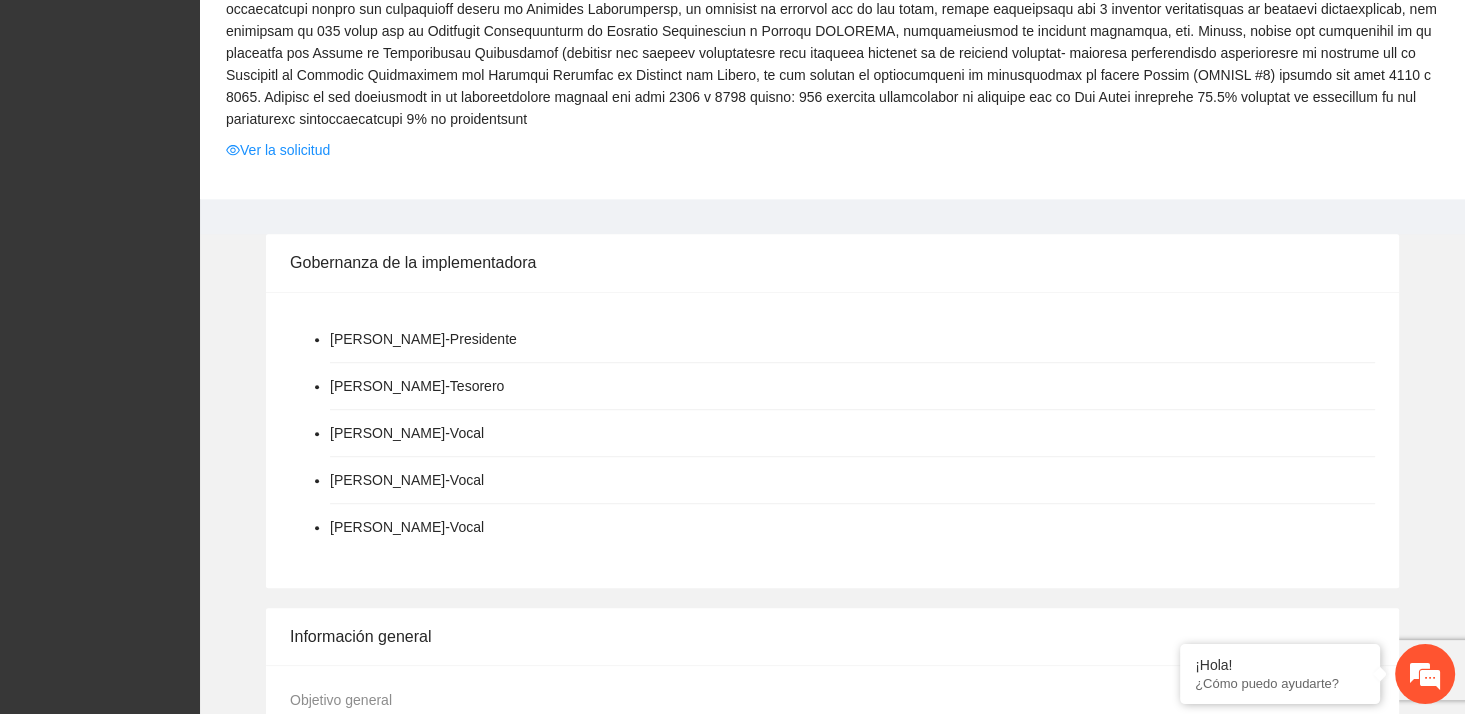 scroll, scrollTop: 1100, scrollLeft: 0, axis: vertical 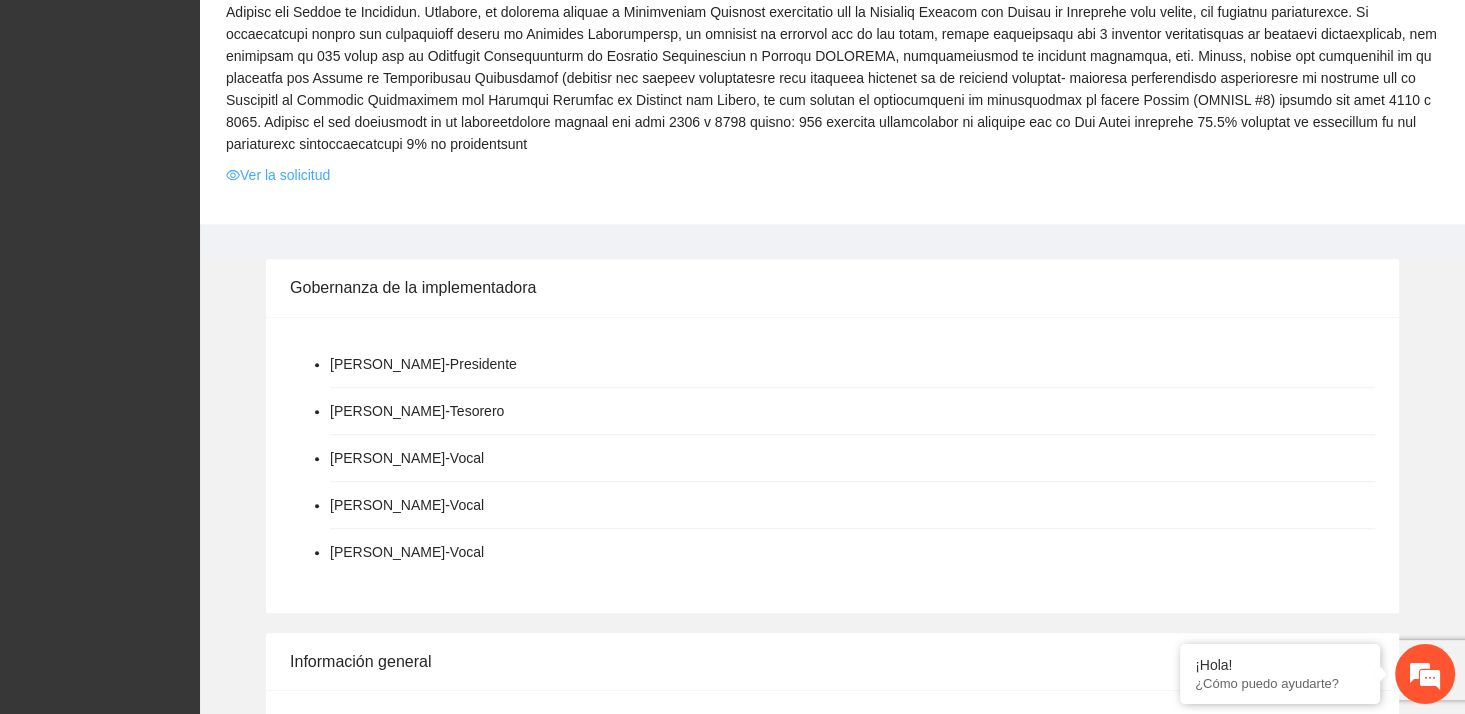 click on "Ver la solicitud" at bounding box center [278, 175] 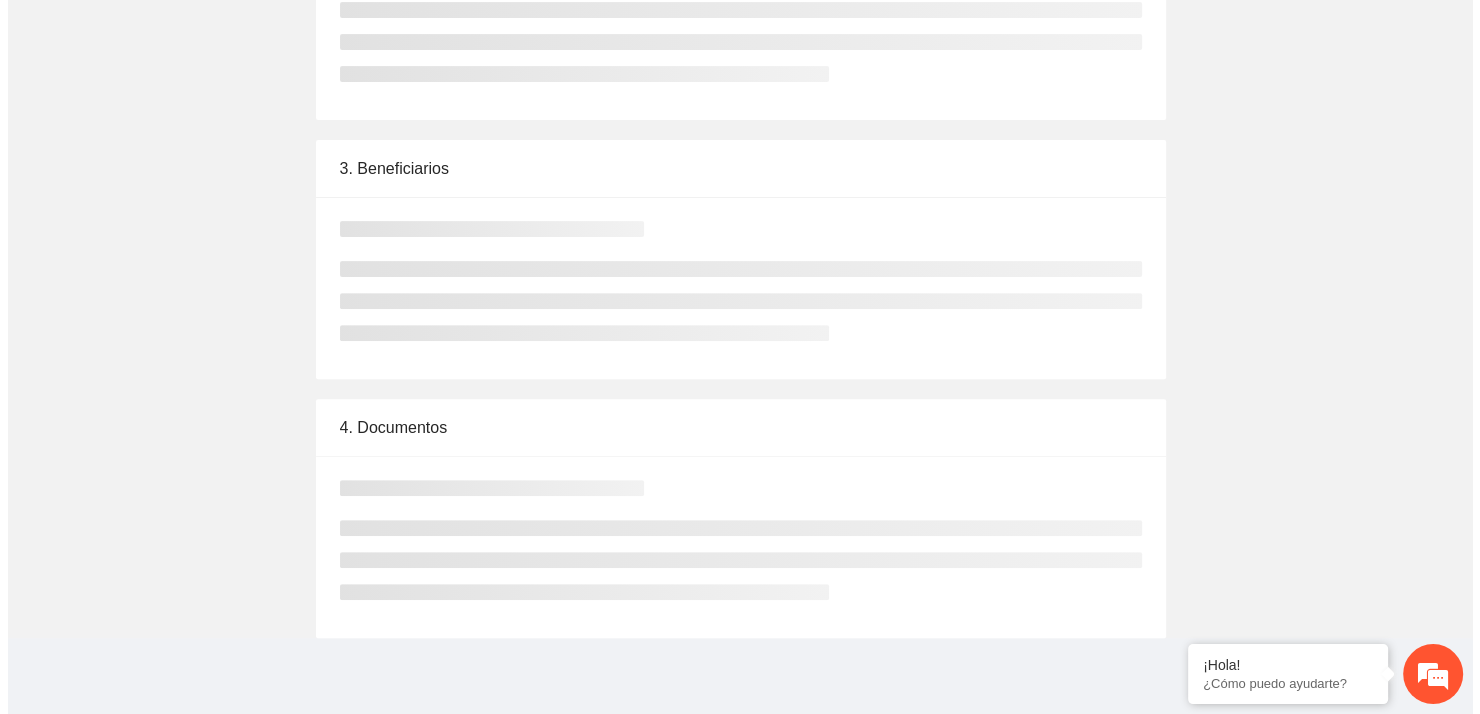 scroll, scrollTop: 0, scrollLeft: 0, axis: both 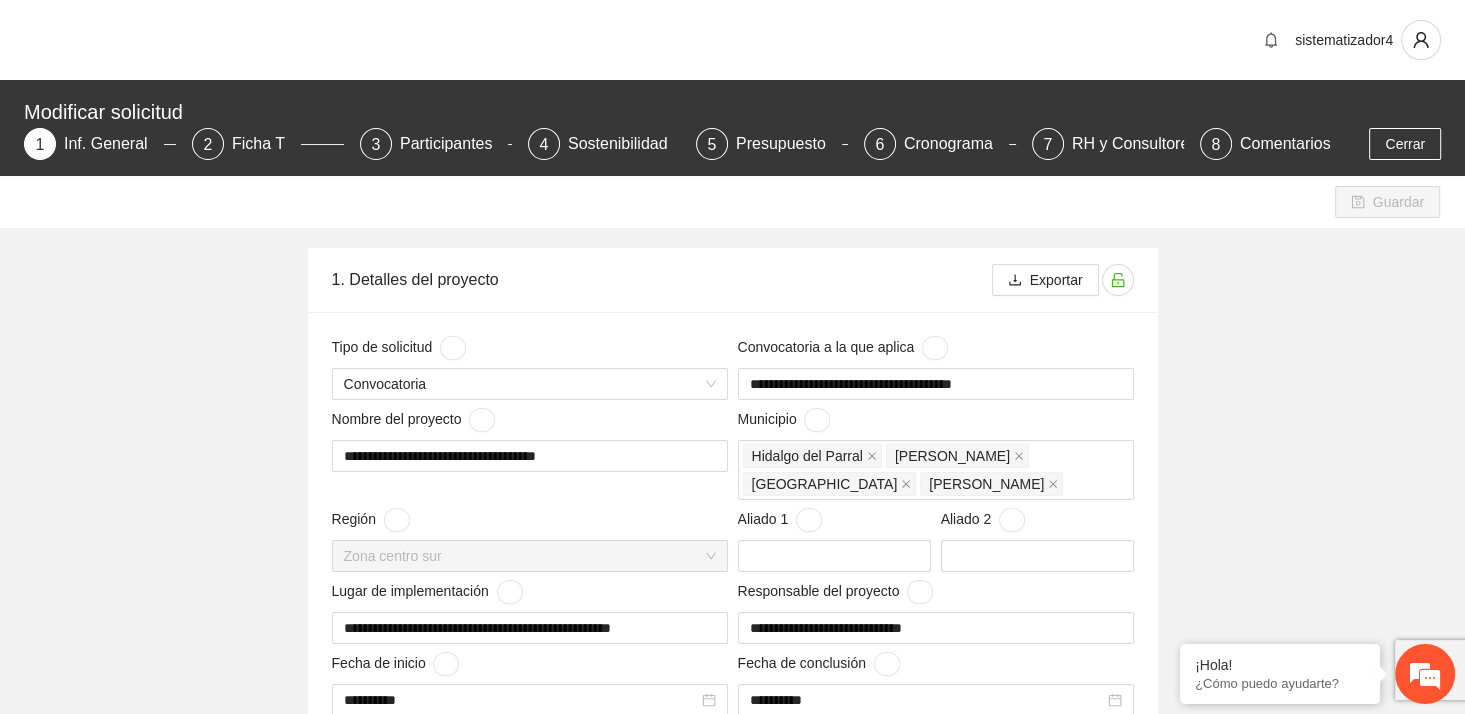 type 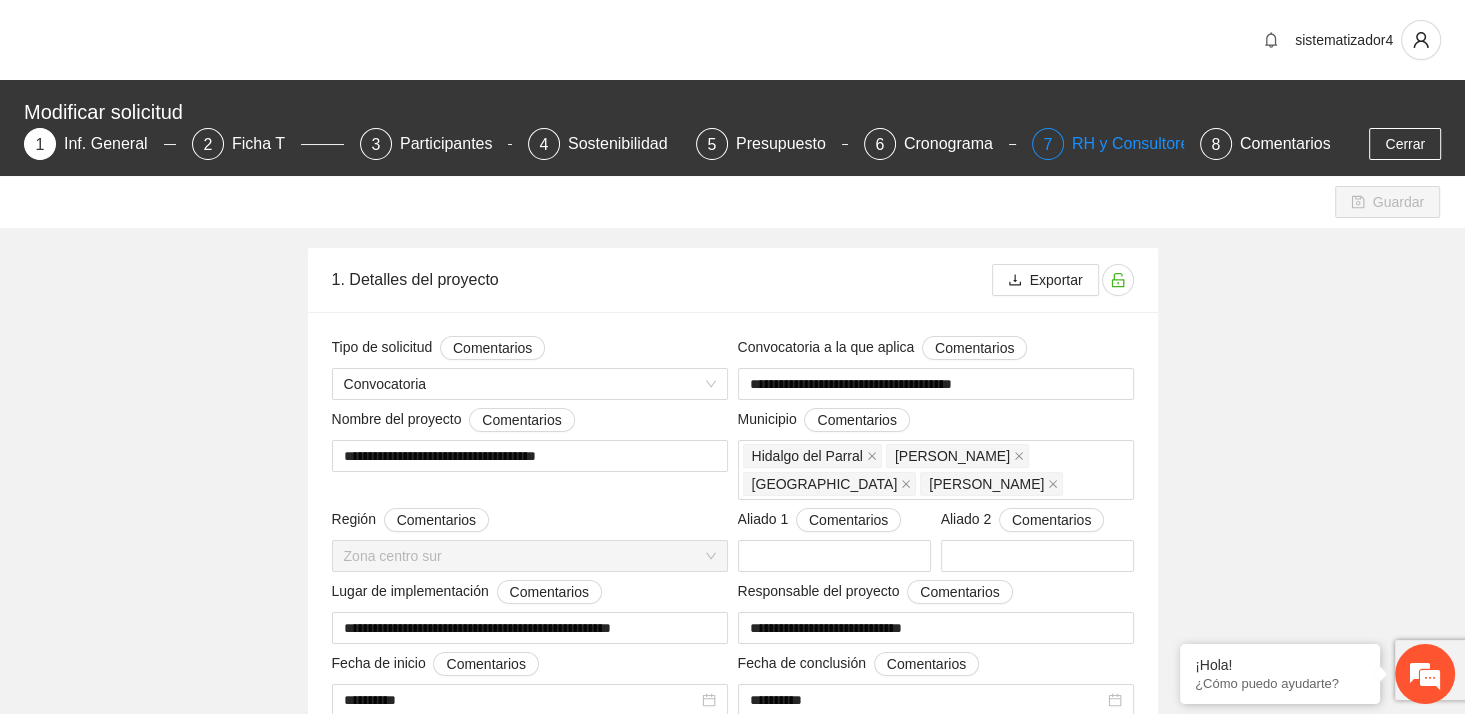 click on "RH y Consultores" at bounding box center [1142, 144] 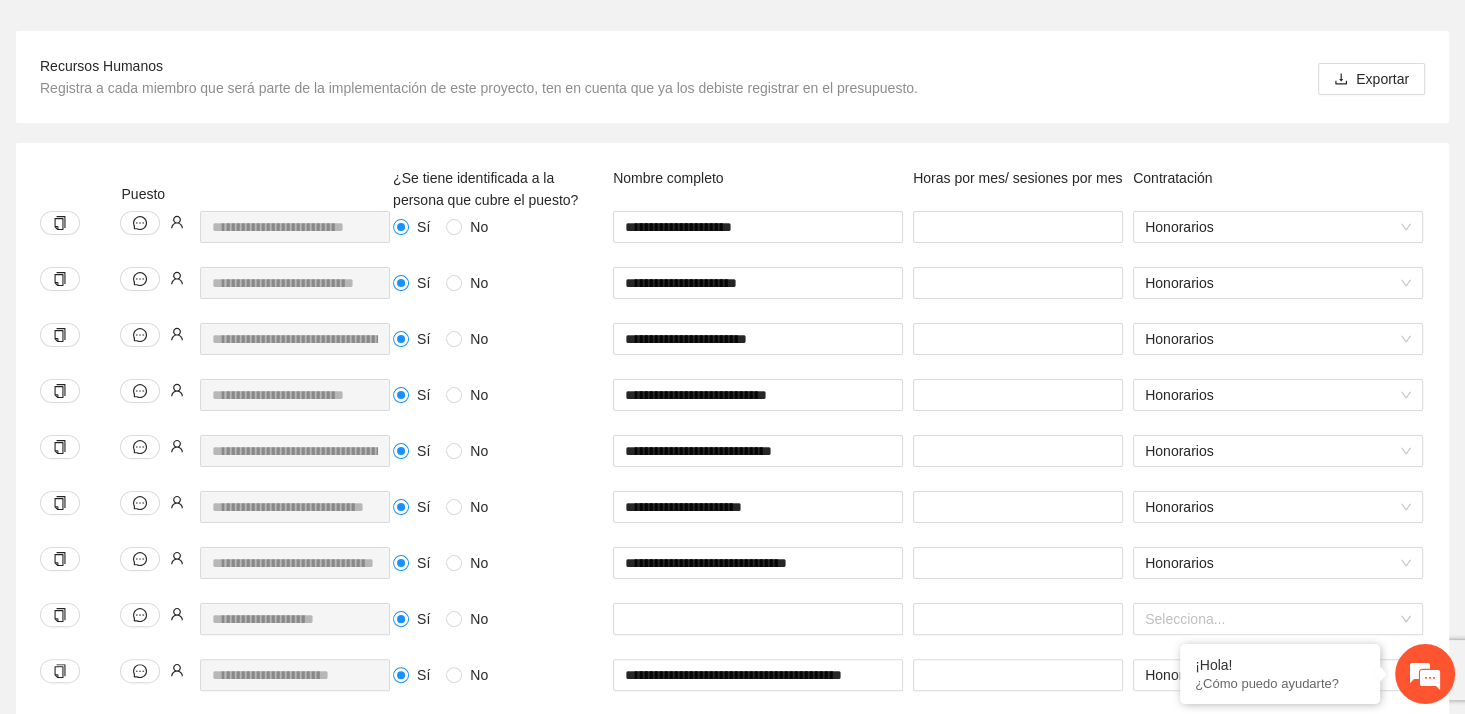 scroll, scrollTop: 400, scrollLeft: 0, axis: vertical 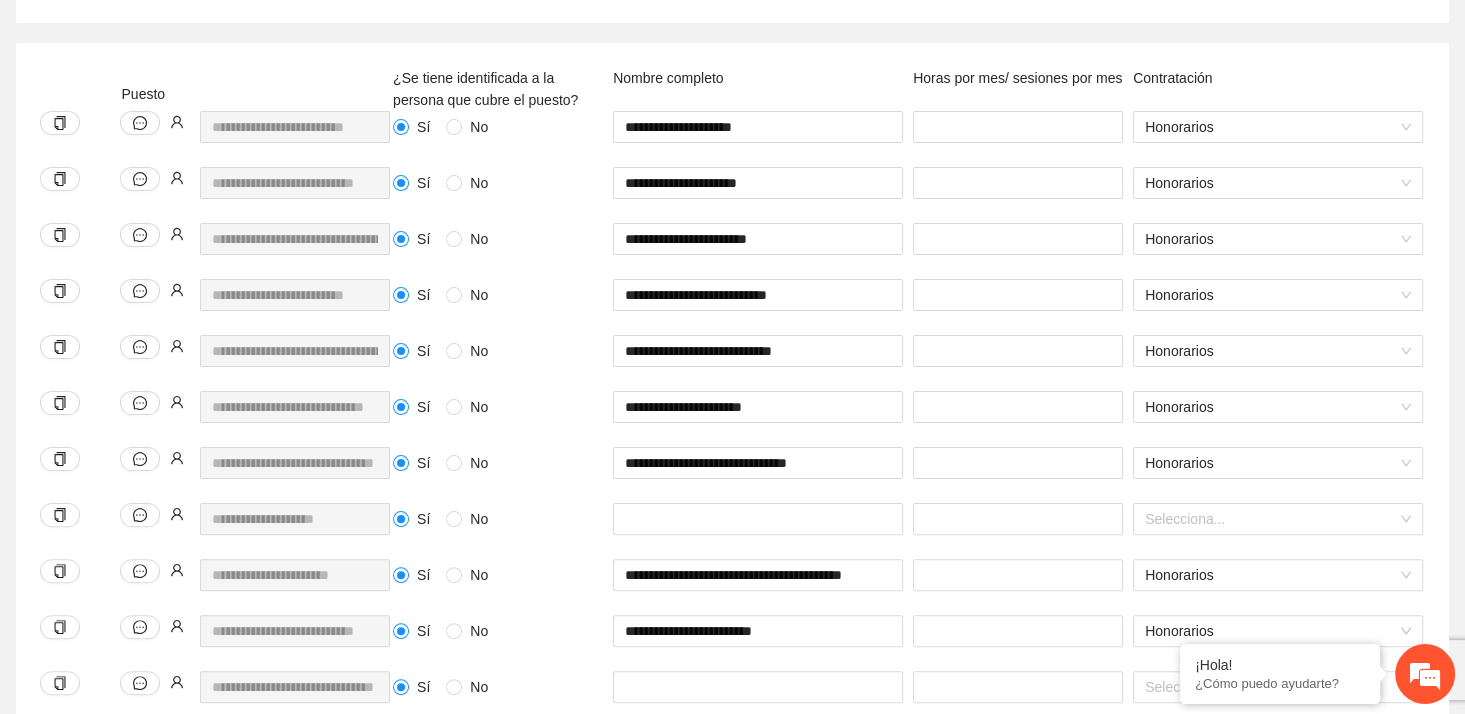 click on "**********" at bounding box center [216, 139] 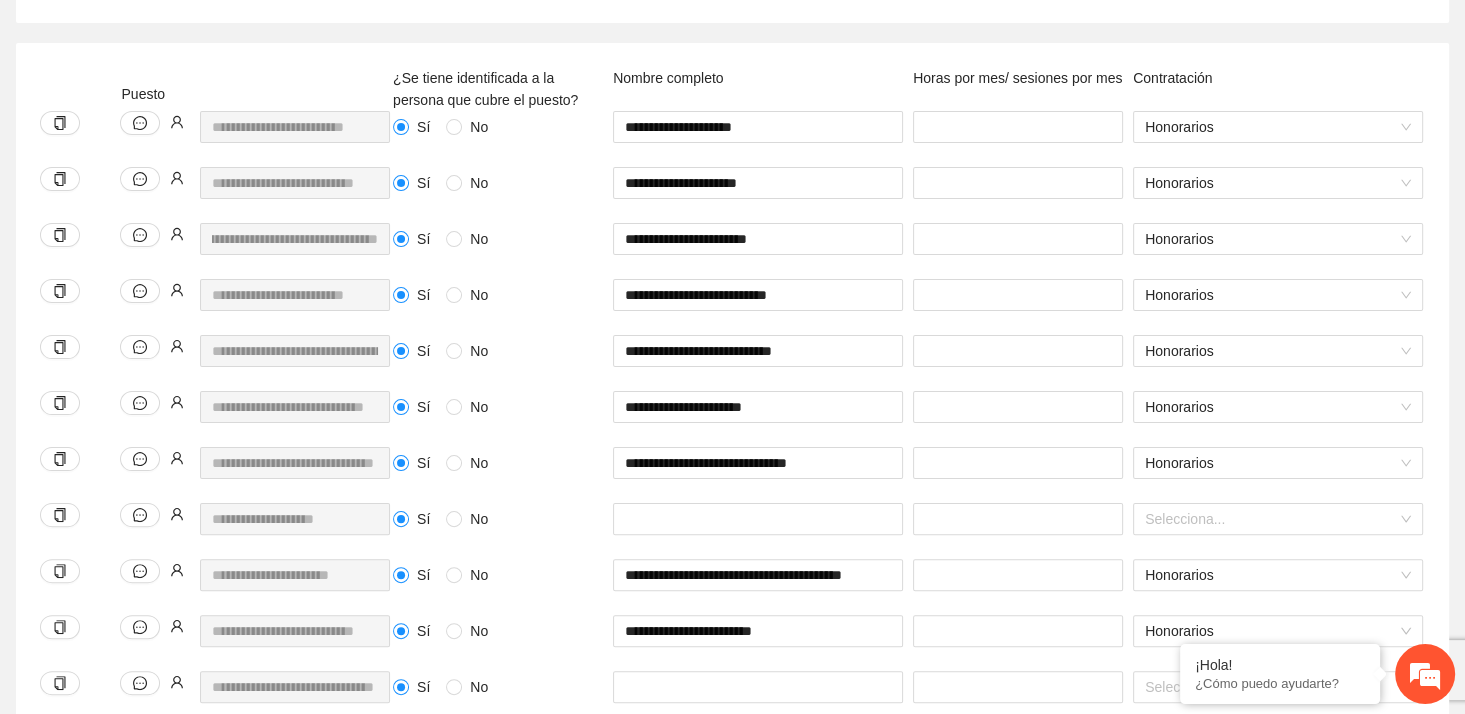 click on "**********" at bounding box center (732, 1825) 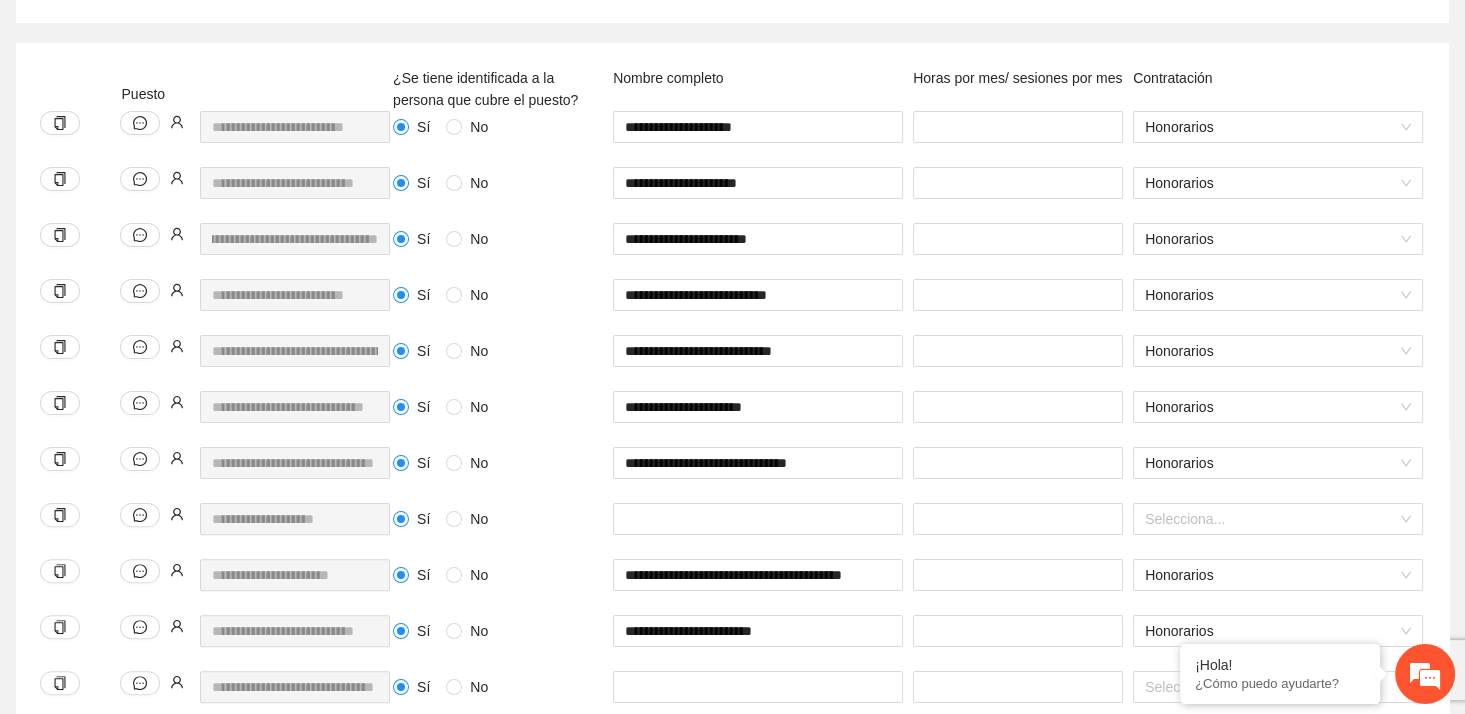 scroll, scrollTop: 0, scrollLeft: 5, axis: horizontal 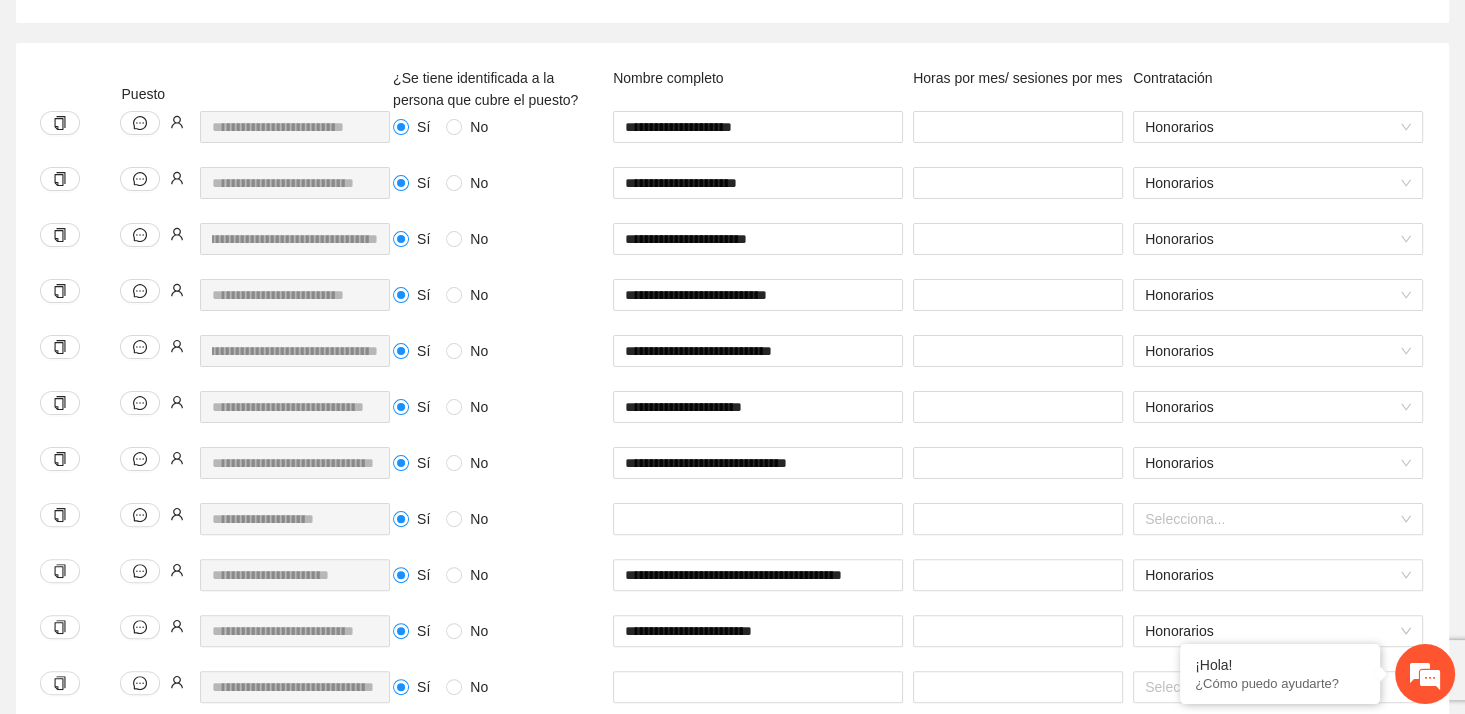 click on "**********" at bounding box center [732, 1825] 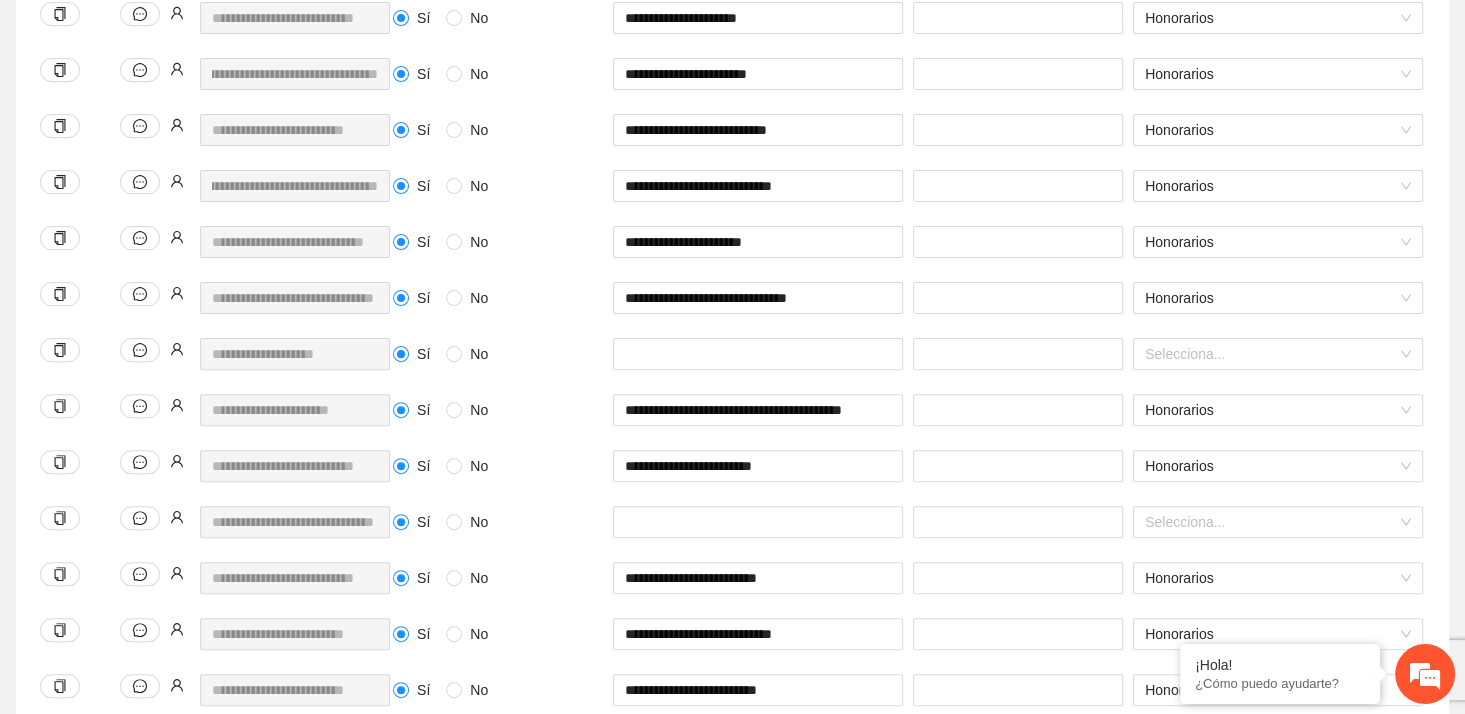 scroll, scrollTop: 600, scrollLeft: 0, axis: vertical 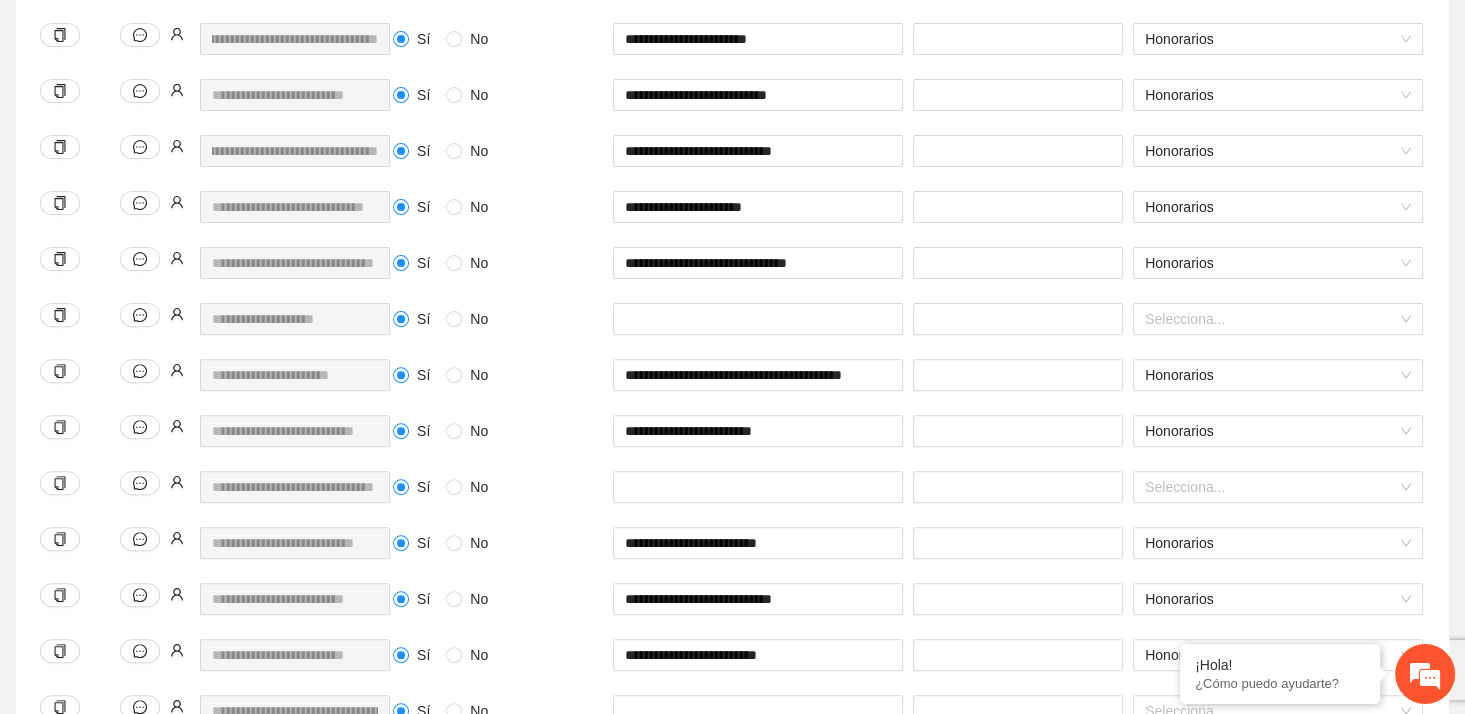 click on "**********" at bounding box center (732, 1625) 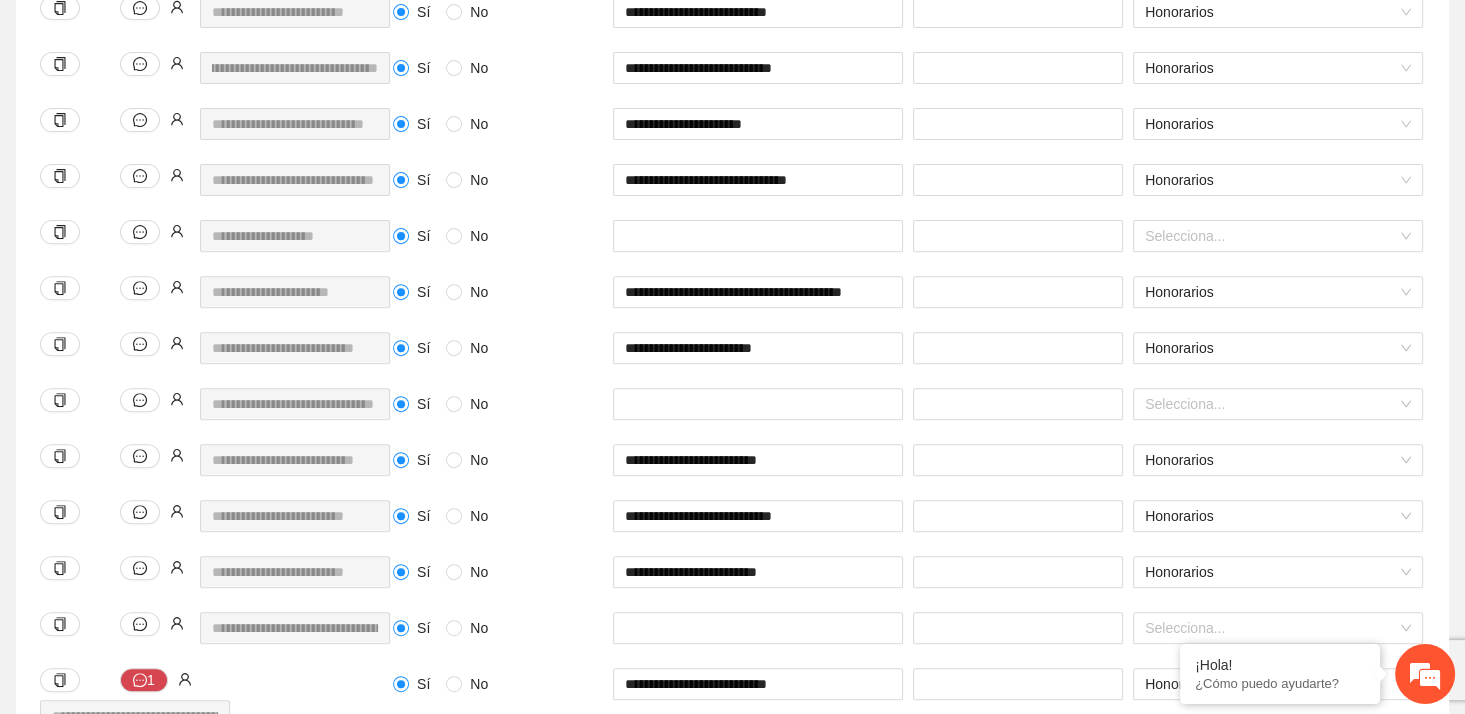 scroll, scrollTop: 800, scrollLeft: 0, axis: vertical 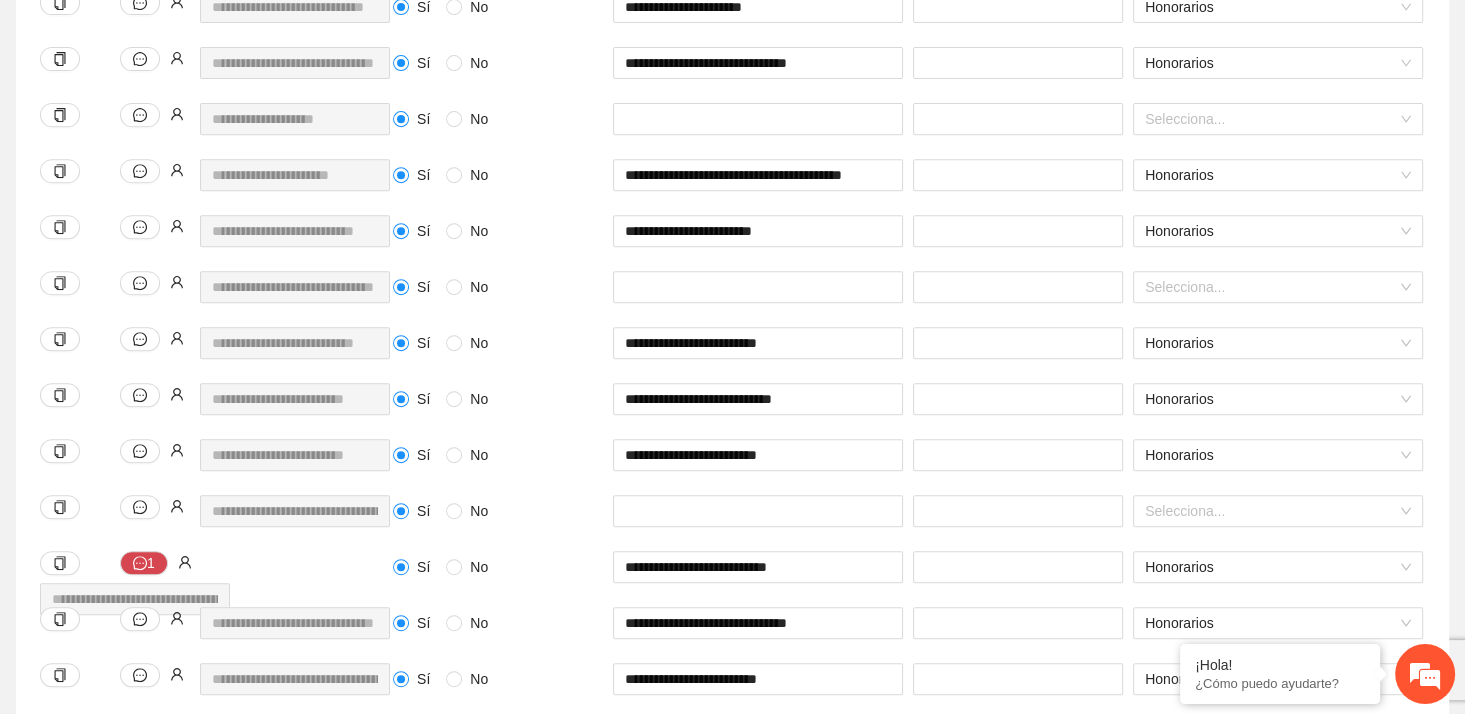 click on "**********" at bounding box center (216, 131) 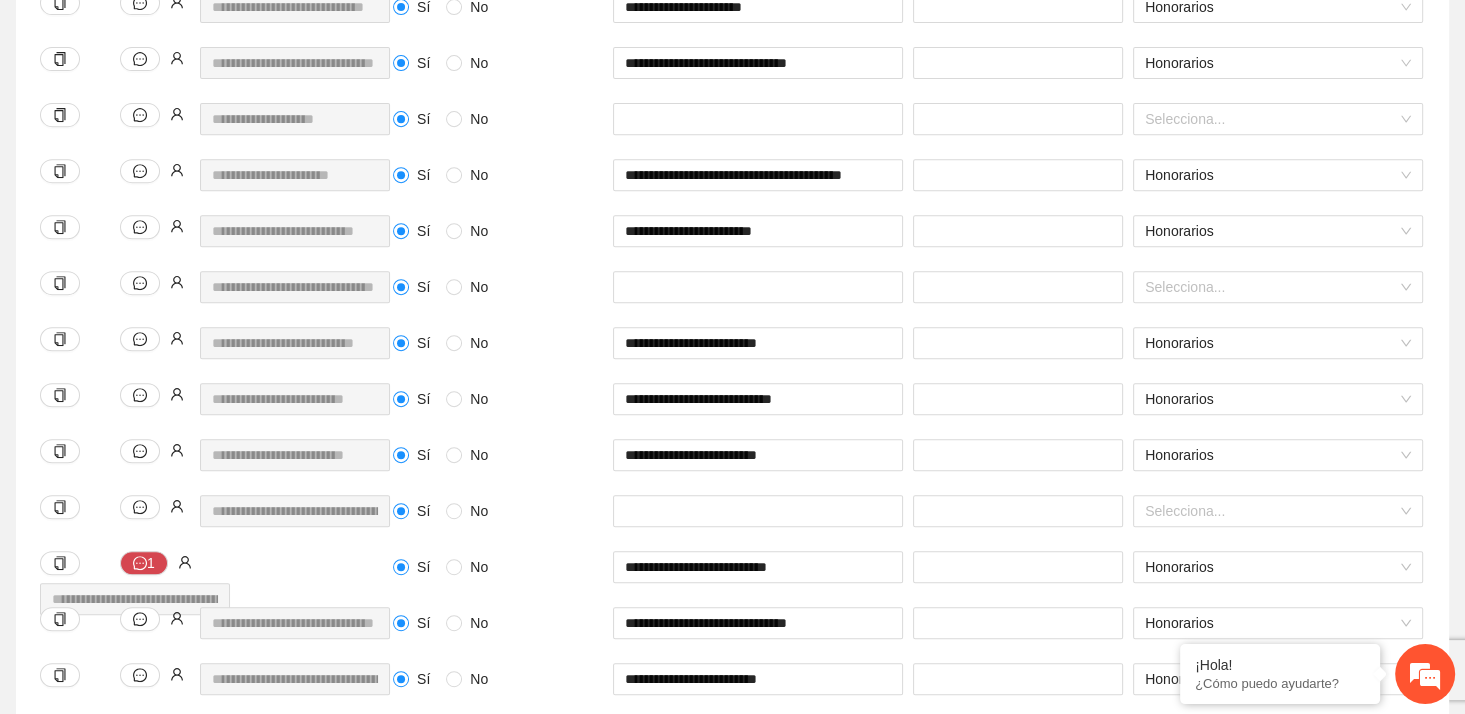 scroll, scrollTop: 0, scrollLeft: 40, axis: horizontal 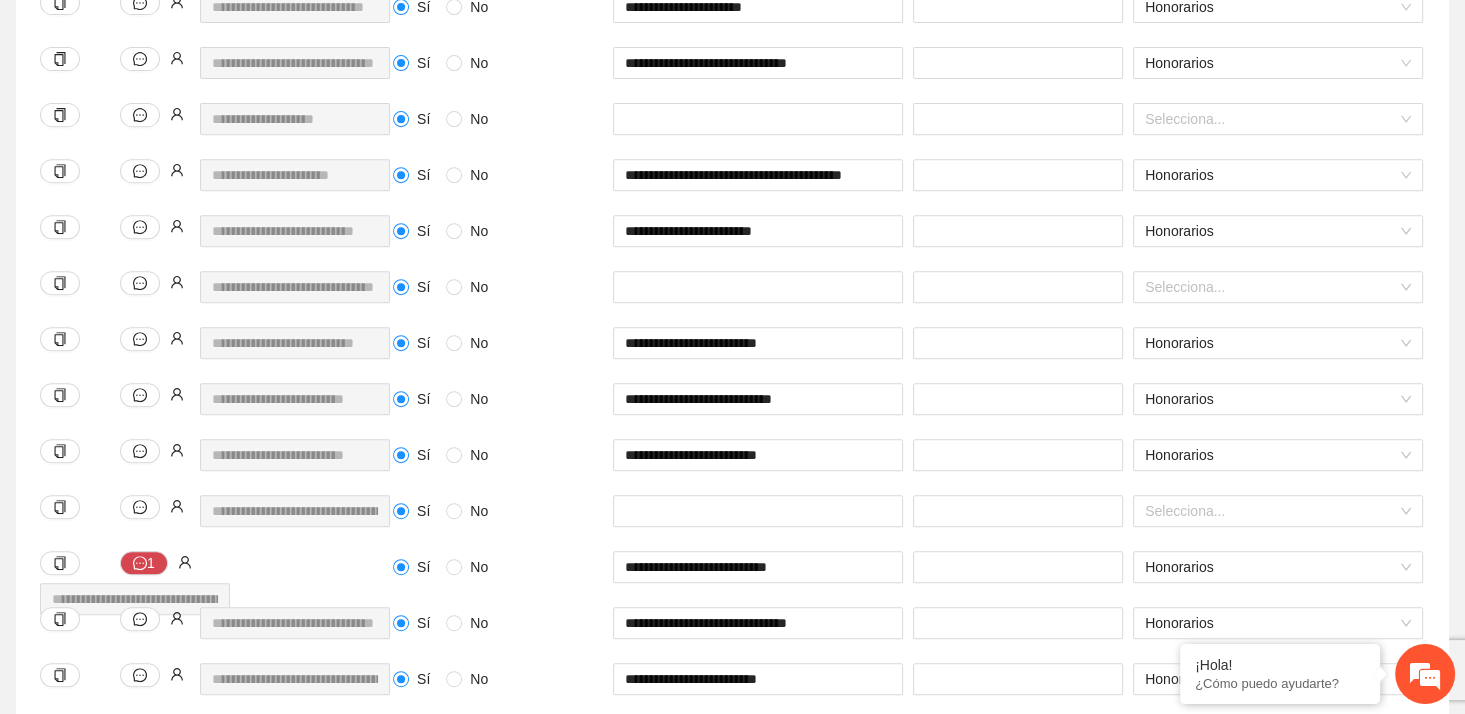 click on "**********" at bounding box center (295, 287) 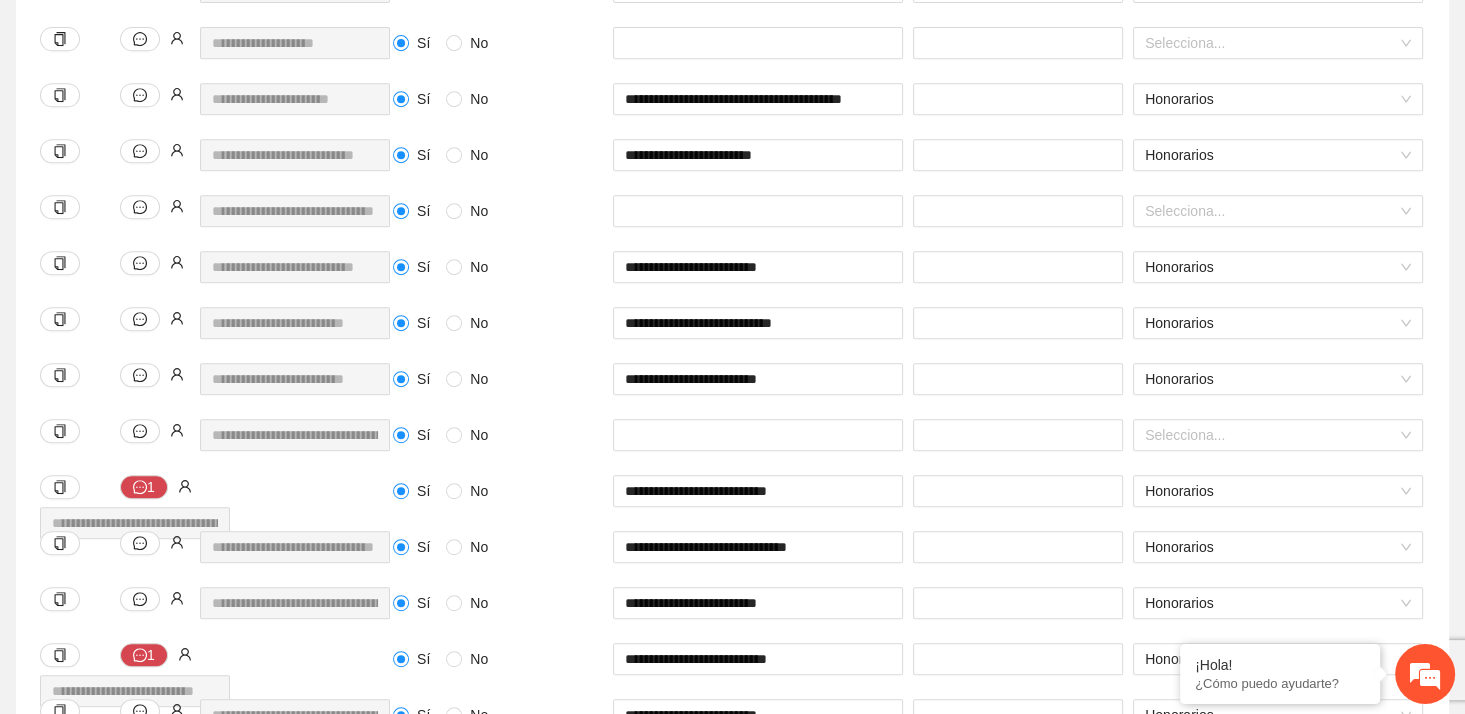 scroll, scrollTop: 900, scrollLeft: 0, axis: vertical 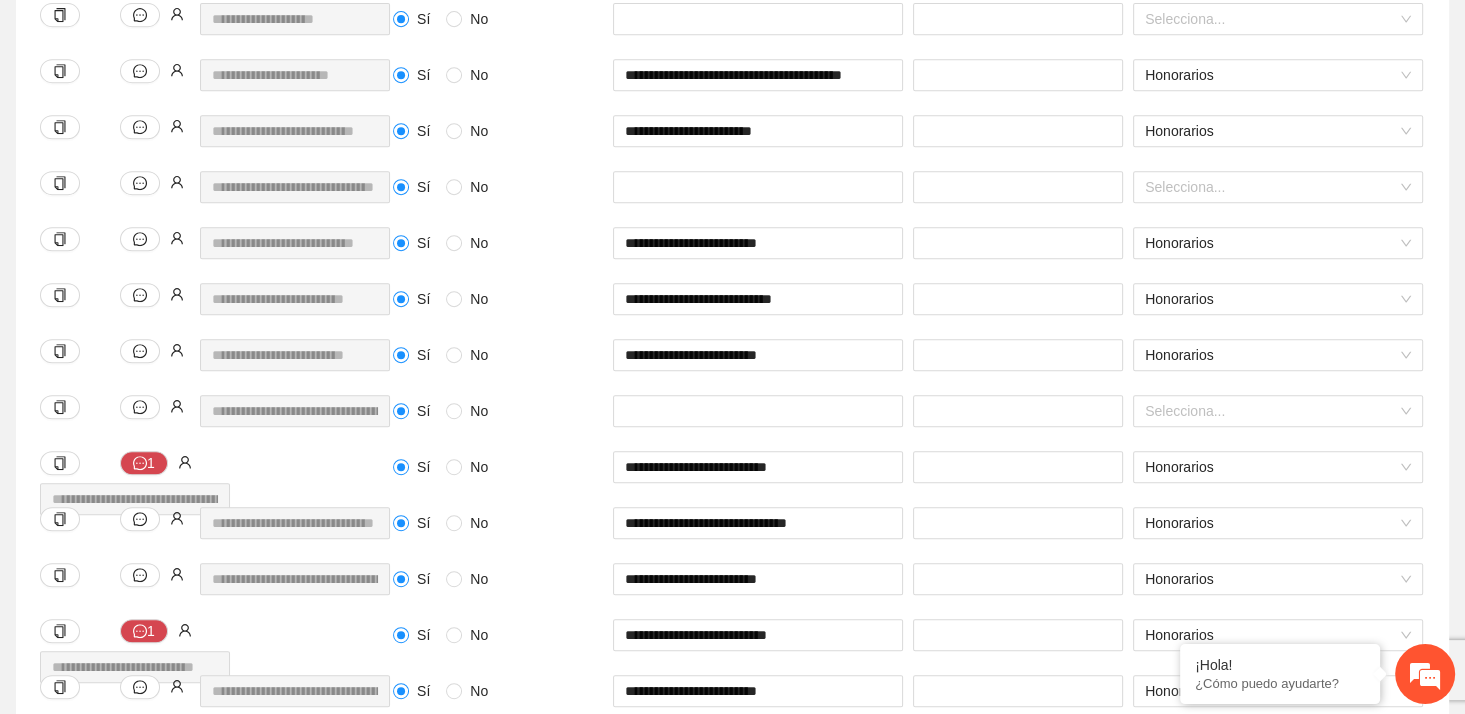 click on "**********" at bounding box center [732, 1325] 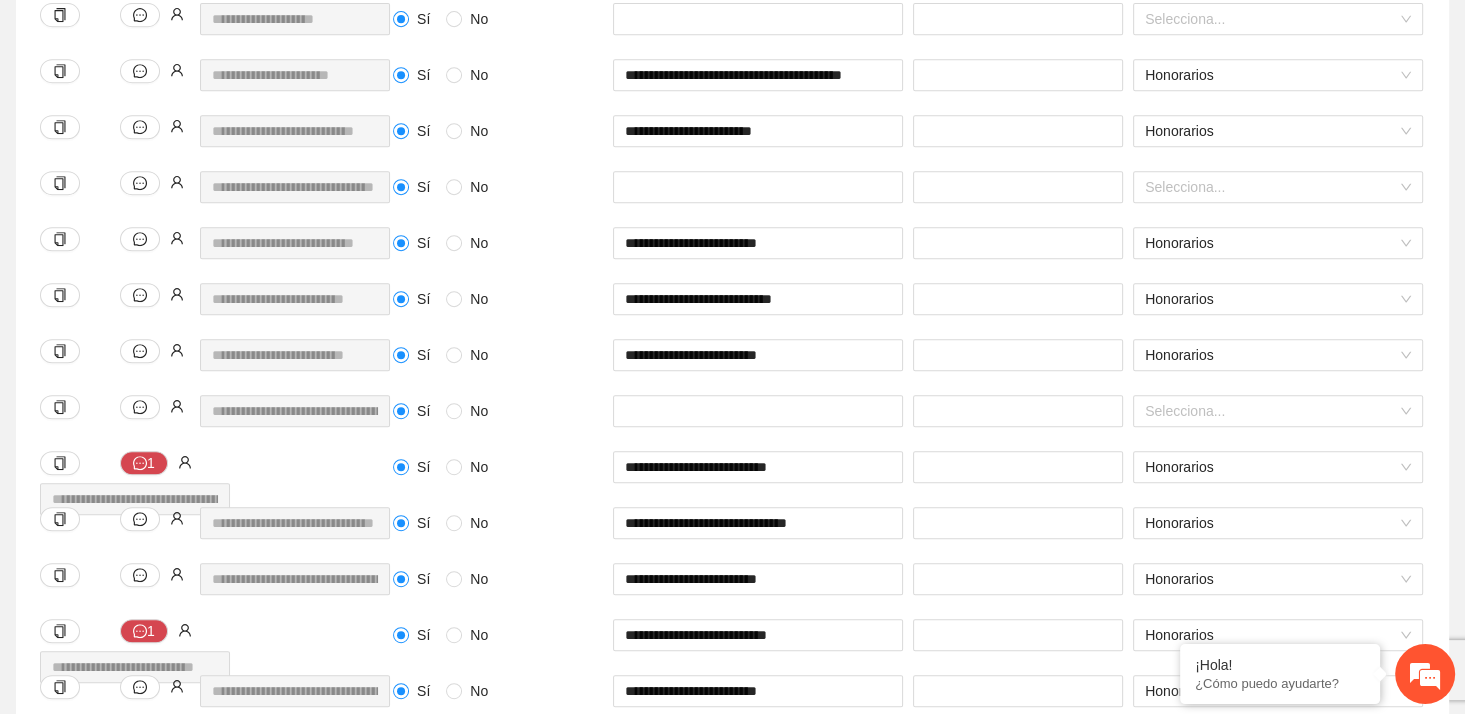 scroll, scrollTop: 0, scrollLeft: 5, axis: horizontal 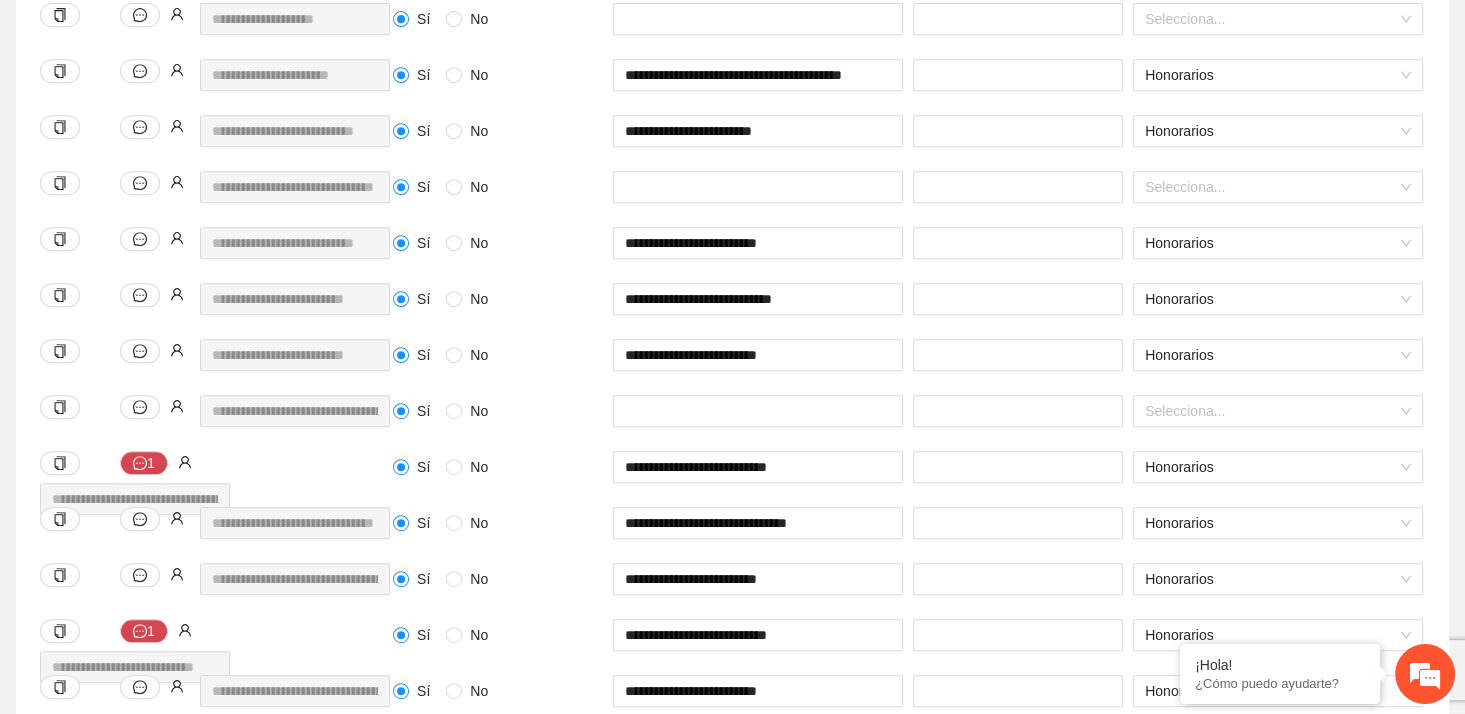 click on "**********" at bounding box center [732, 1325] 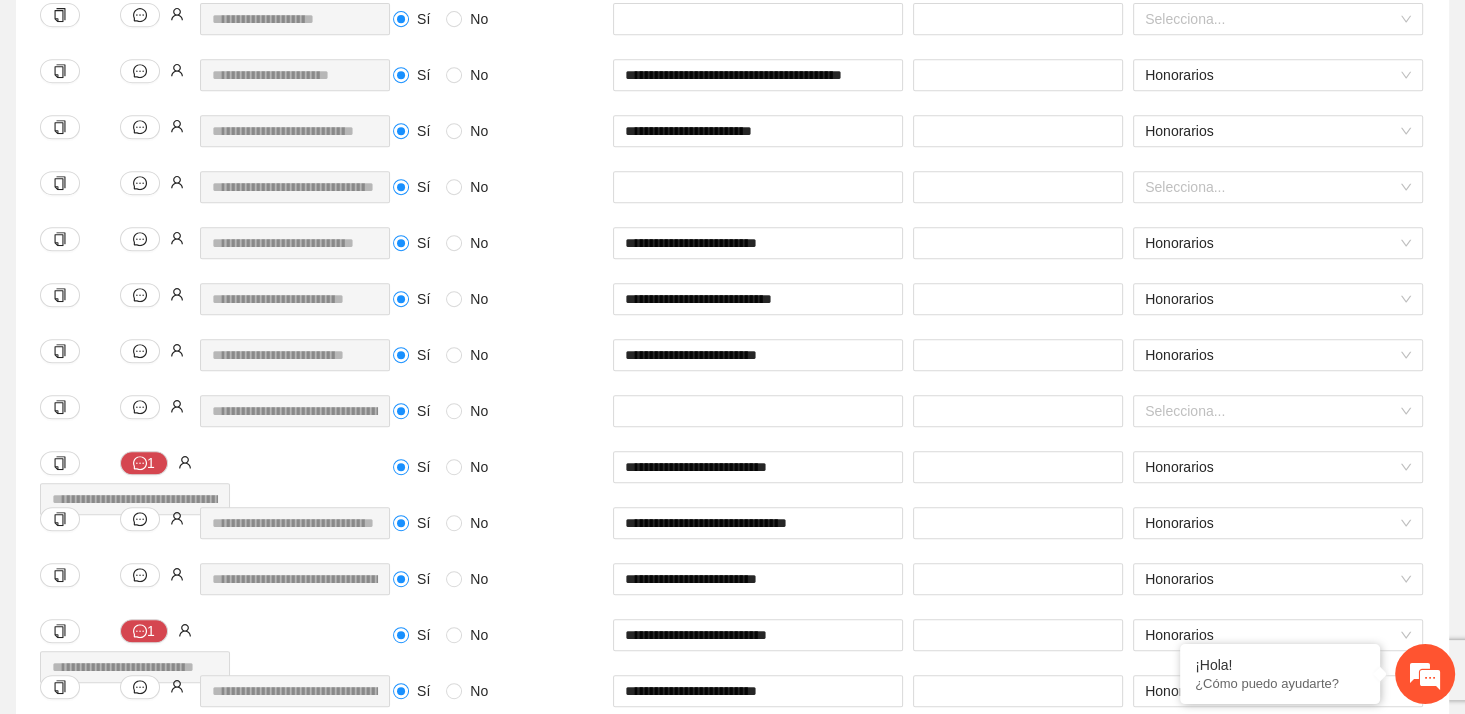 scroll, scrollTop: 0, scrollLeft: 11, axis: horizontal 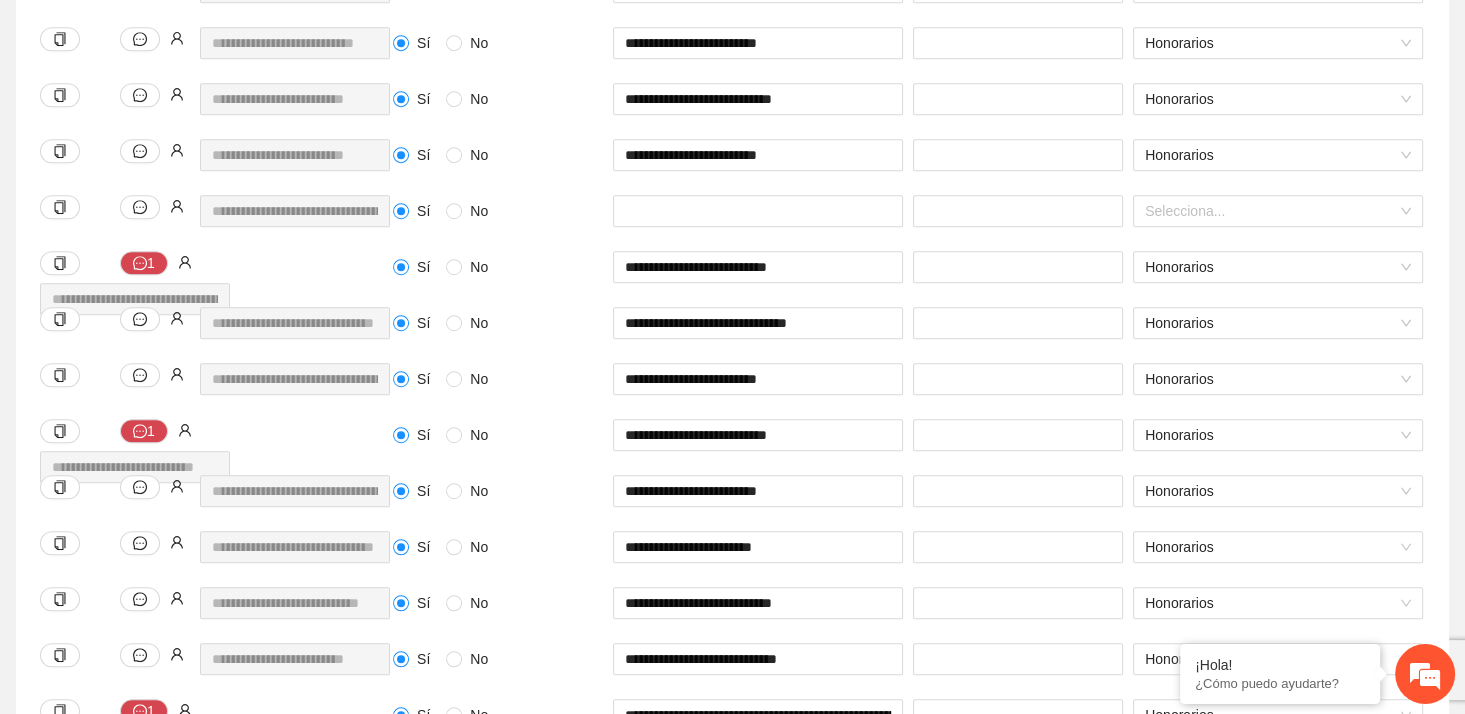 click on "**********" at bounding box center [732, 1125] 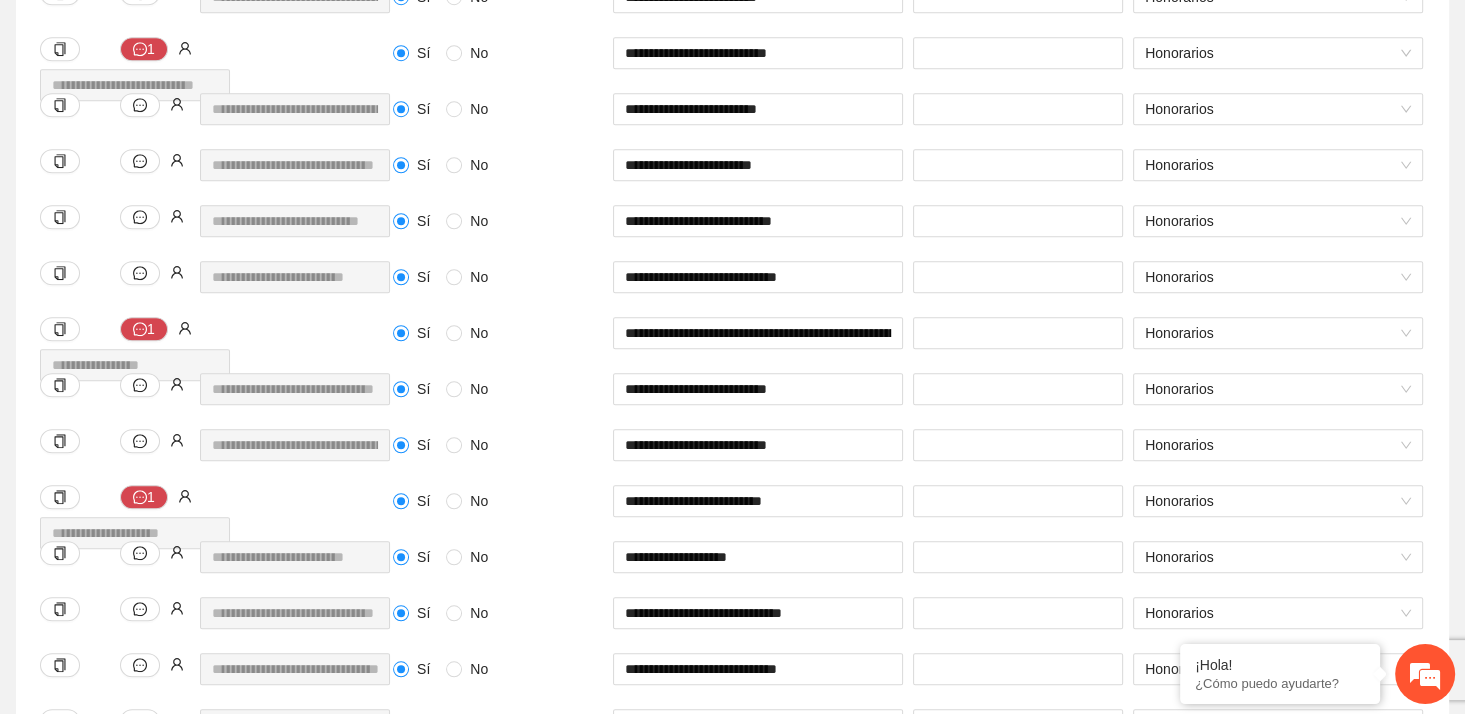scroll, scrollTop: 1600, scrollLeft: 0, axis: vertical 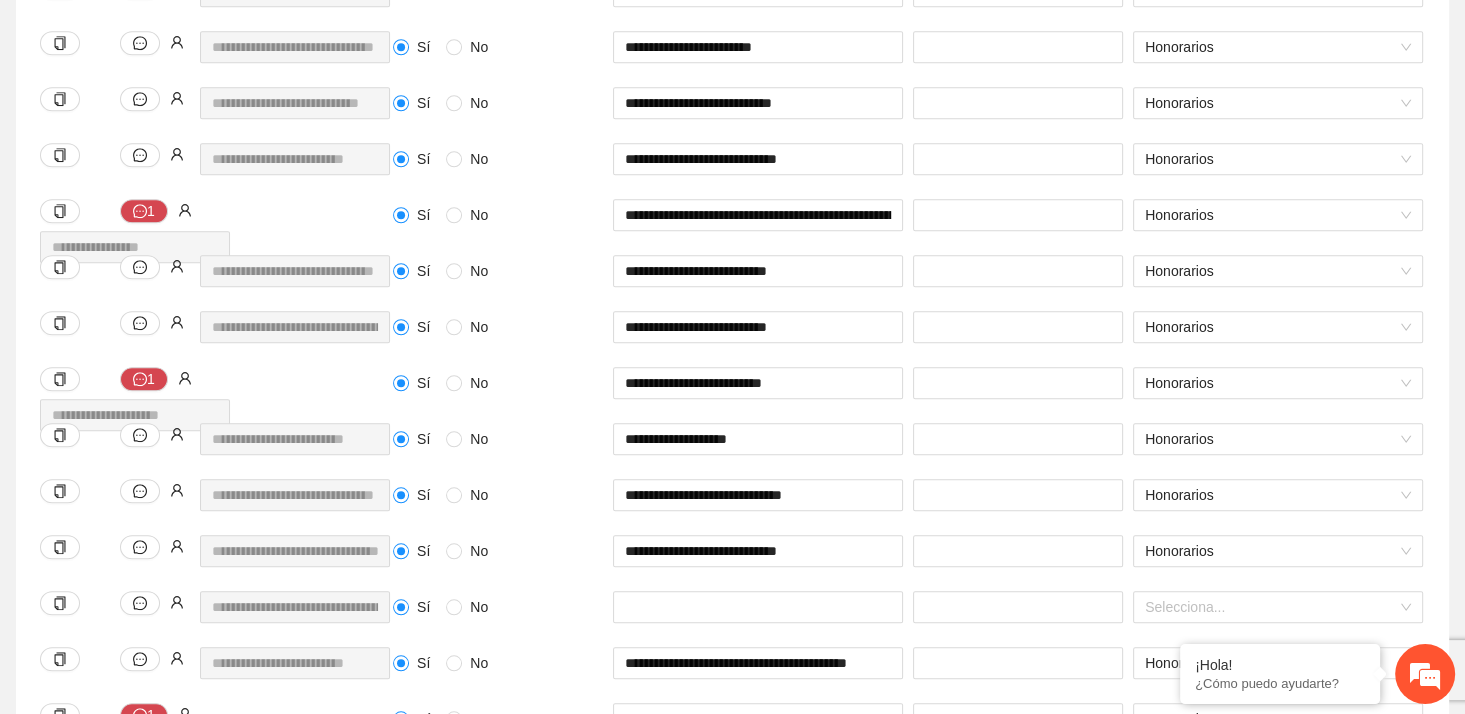 click on "**********" at bounding box center (295, 159) 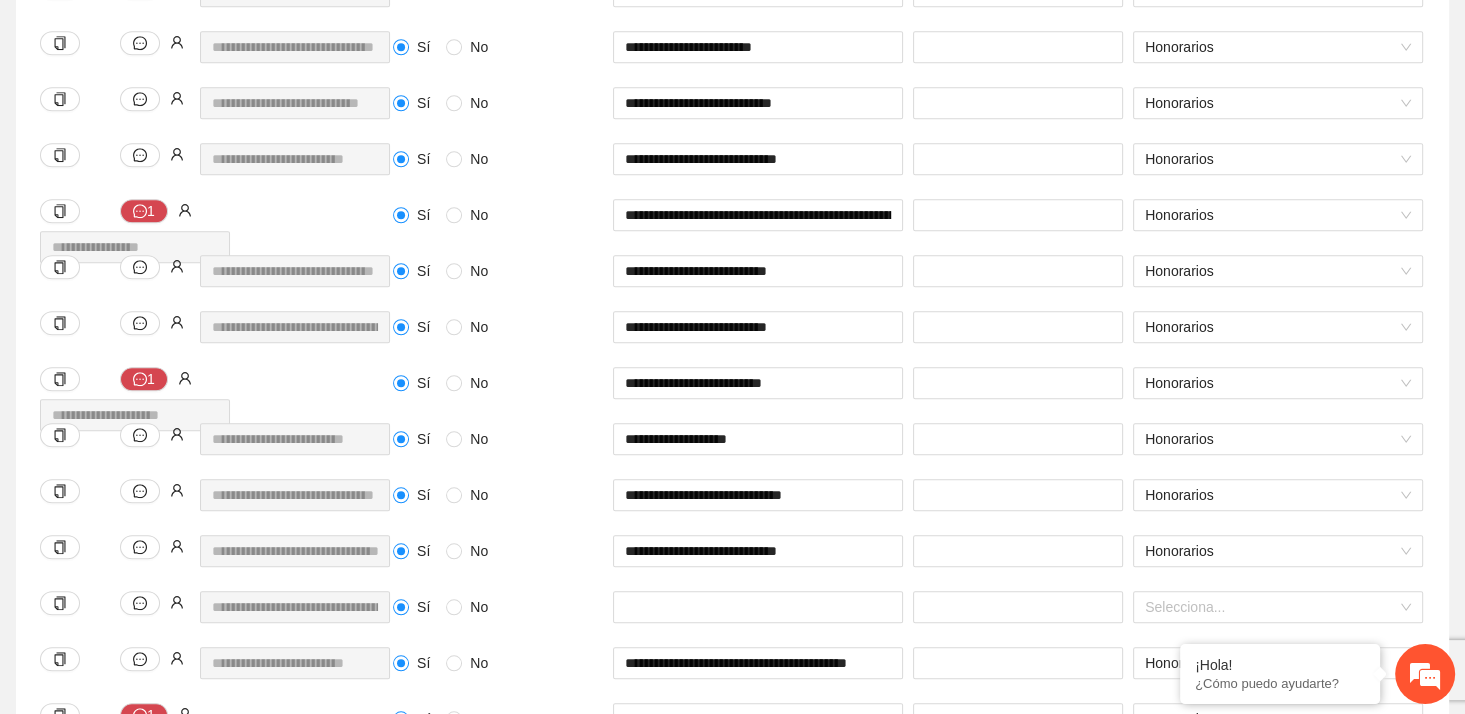 scroll, scrollTop: 0, scrollLeft: 5, axis: horizontal 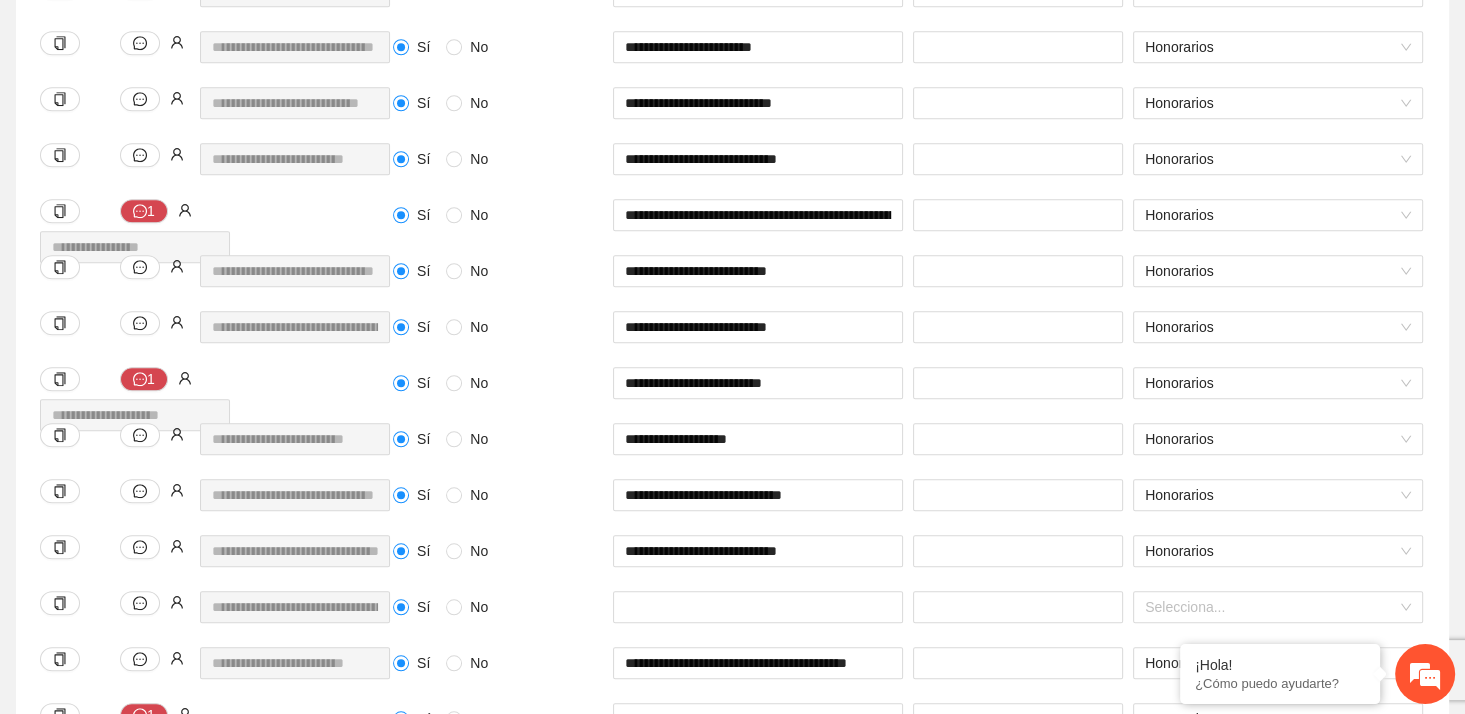 click on "**********" at bounding box center [216, 171] 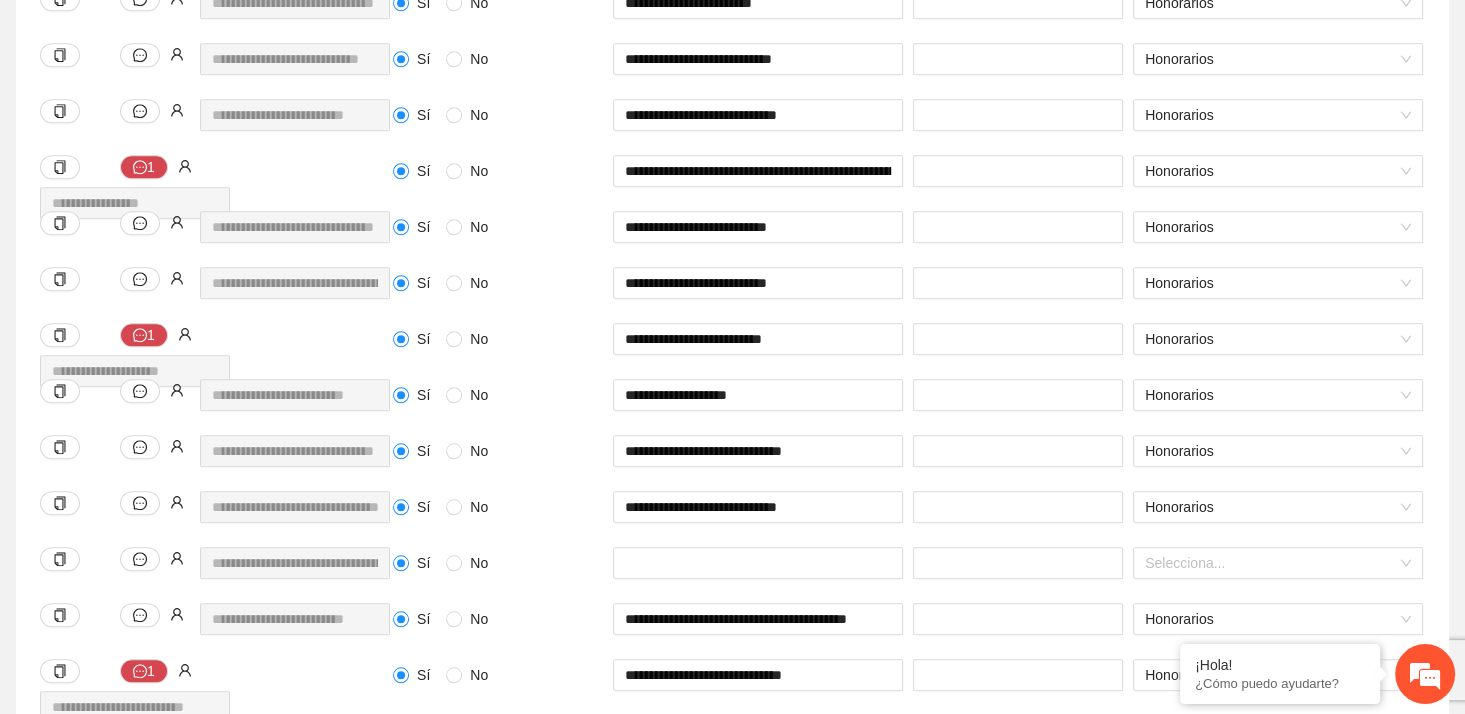 scroll, scrollTop: 1600, scrollLeft: 0, axis: vertical 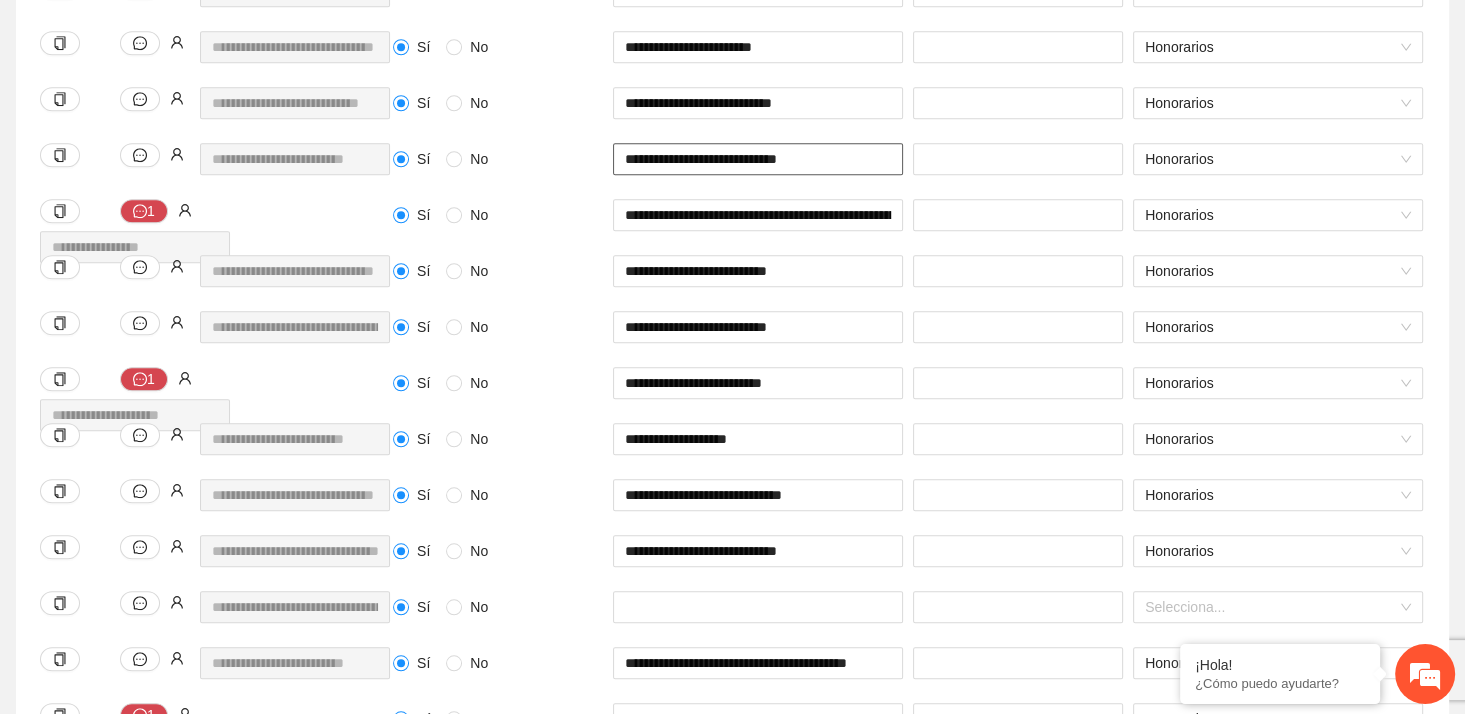 drag, startPoint x: 620, startPoint y: 161, endPoint x: 850, endPoint y: 177, distance: 230.55585 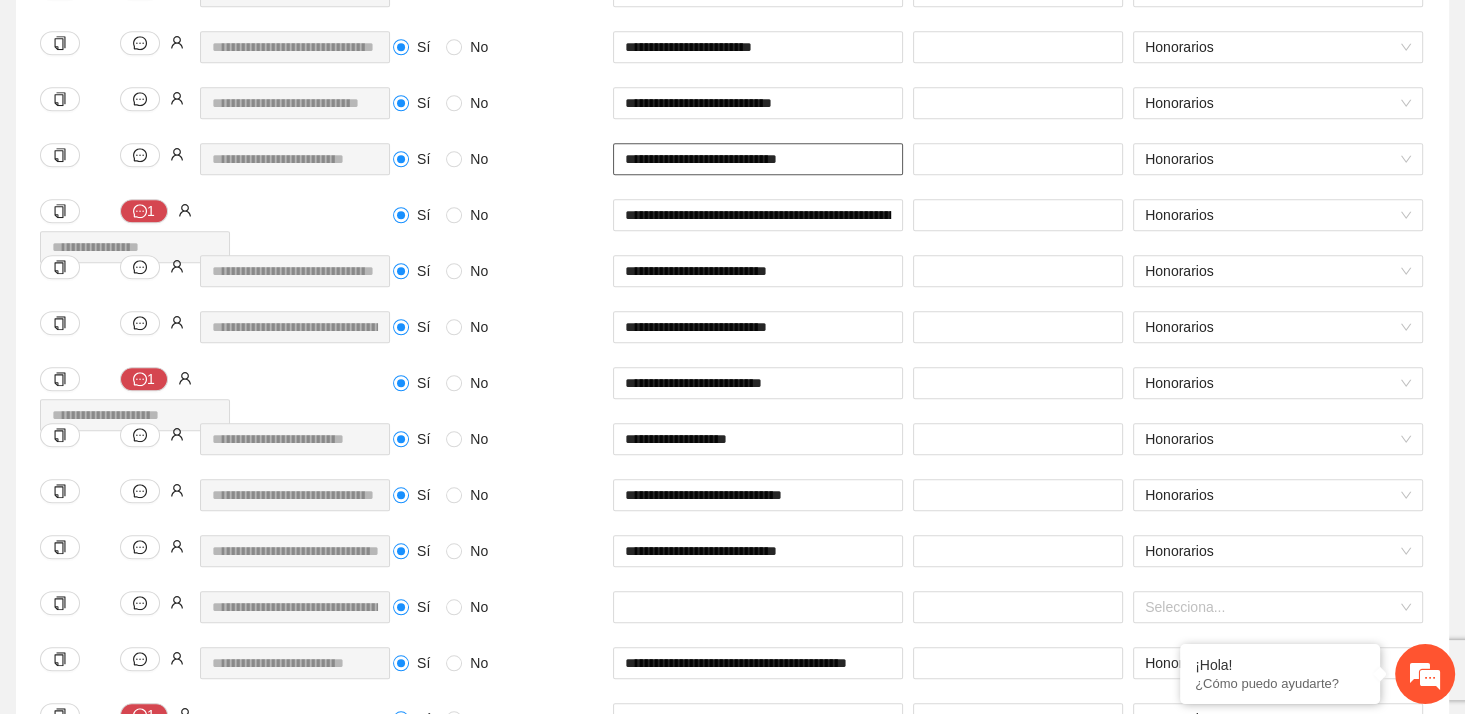 scroll, scrollTop: 1700, scrollLeft: 0, axis: vertical 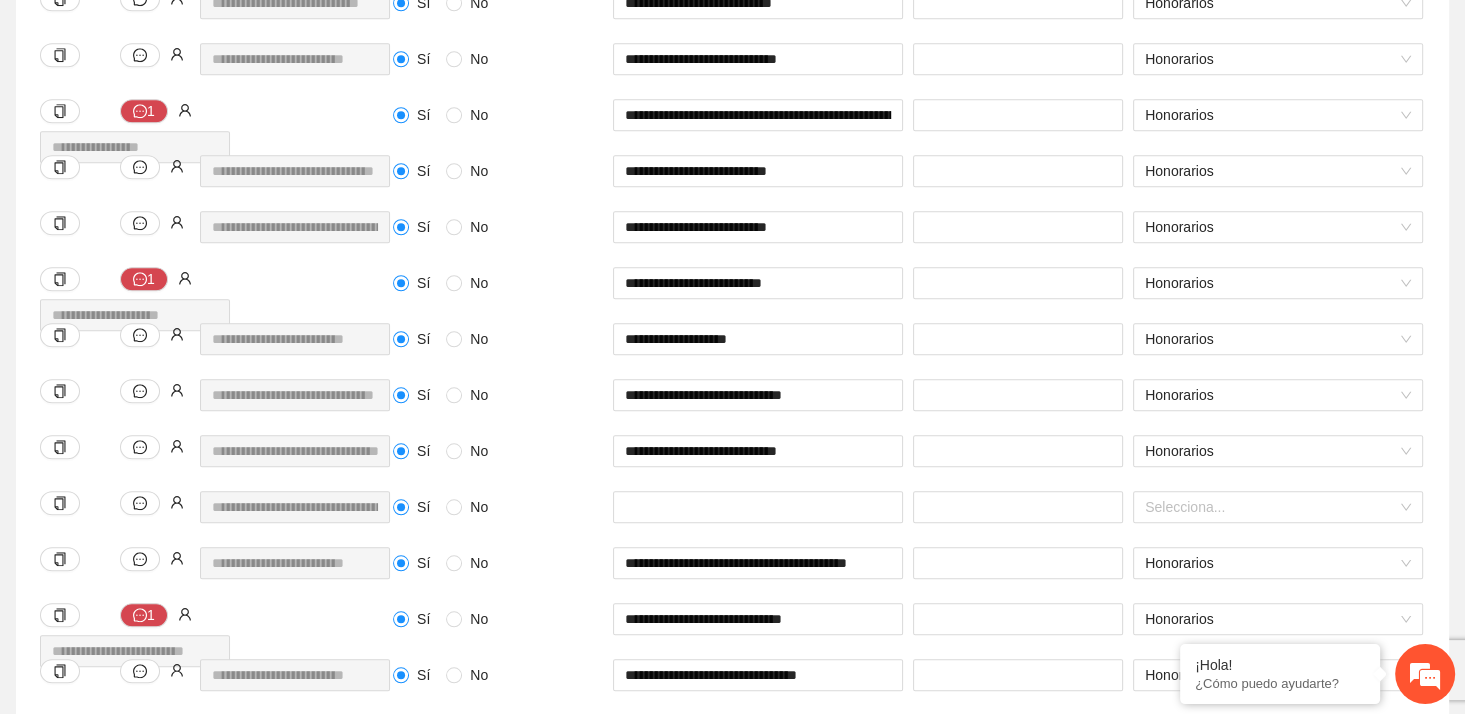 click on "**********" at bounding box center [732, 525] 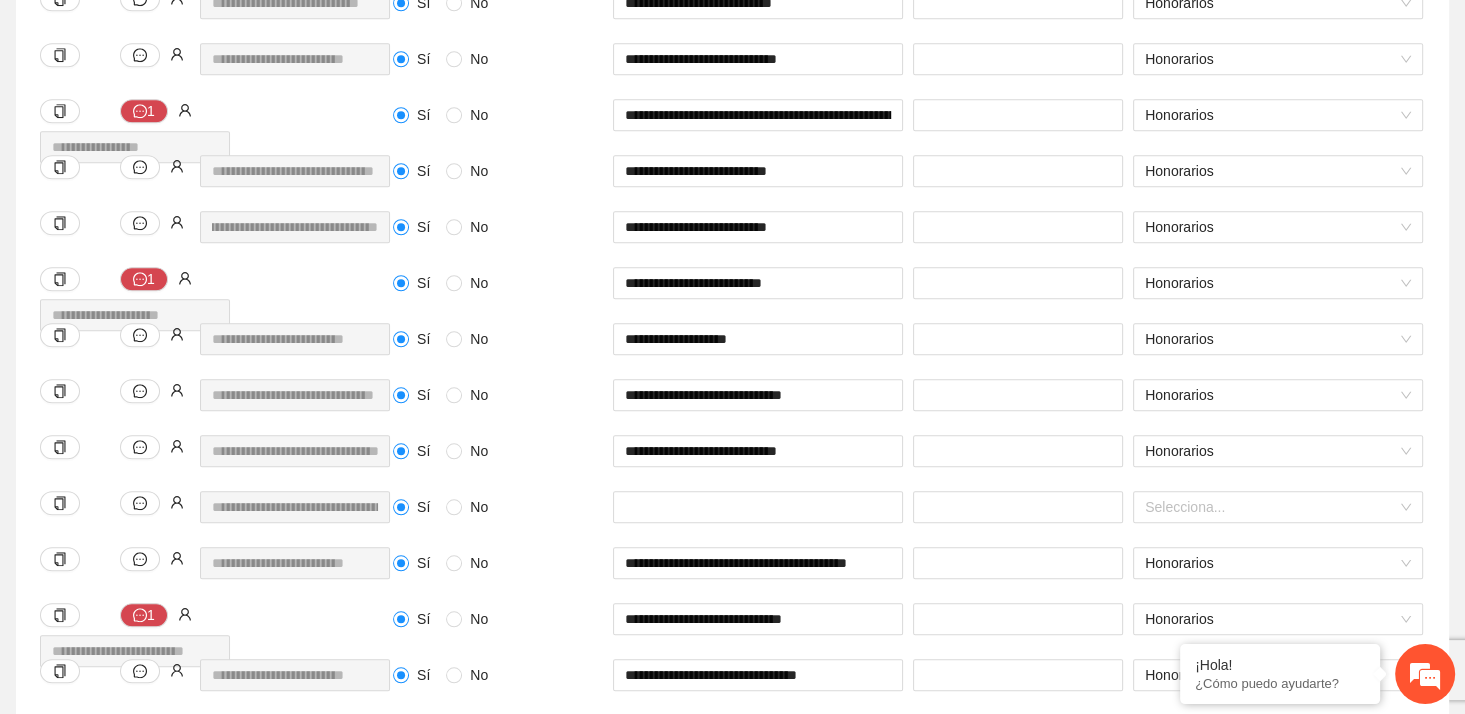 scroll, scrollTop: 0, scrollLeft: 159, axis: horizontal 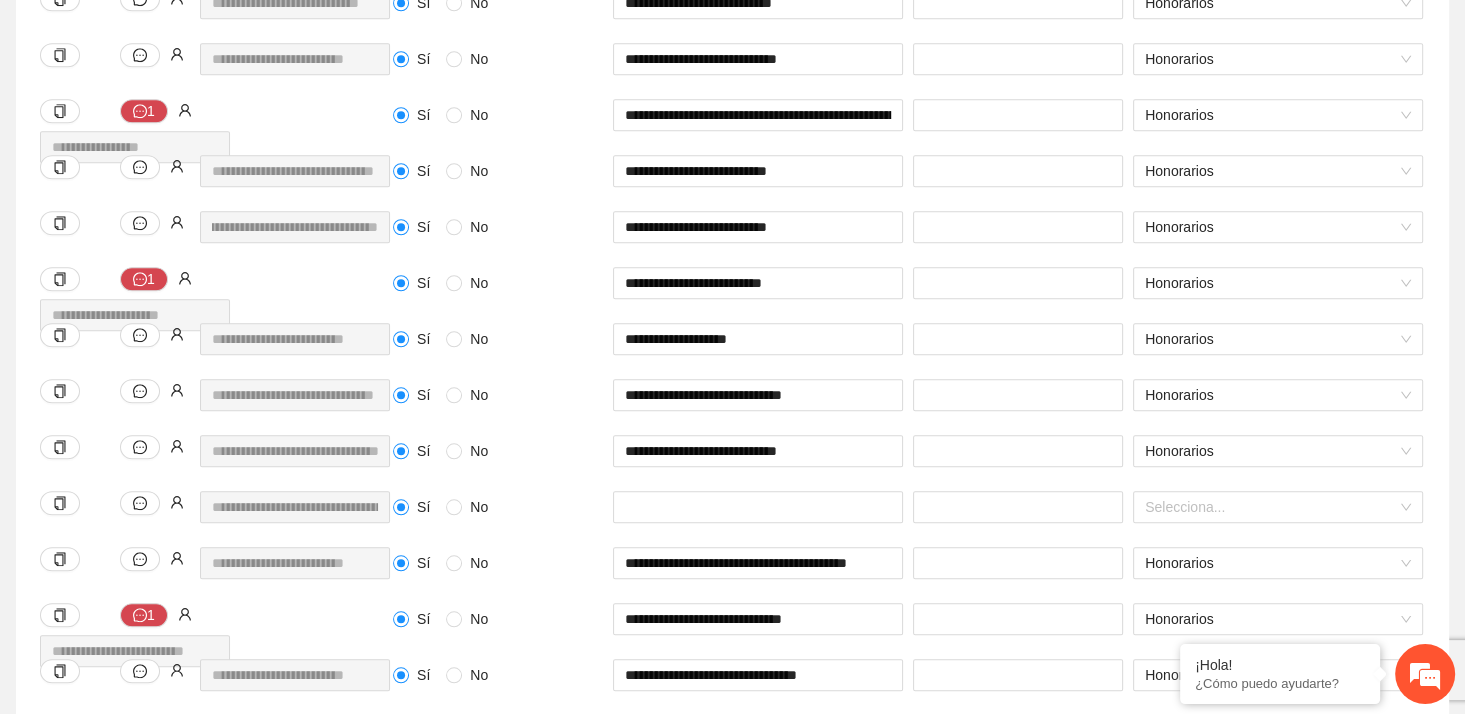 click on "**********" at bounding box center [732, 525] 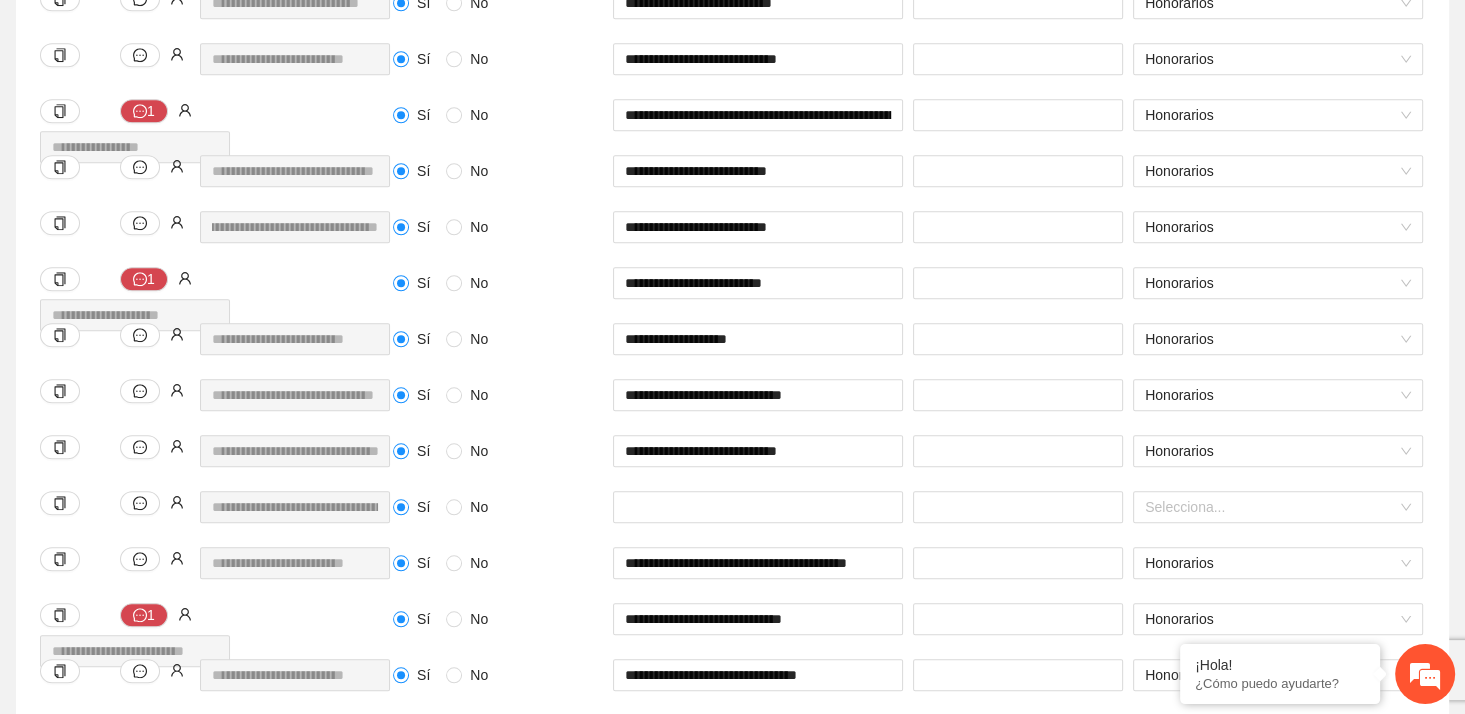 scroll, scrollTop: 0, scrollLeft: 11, axis: horizontal 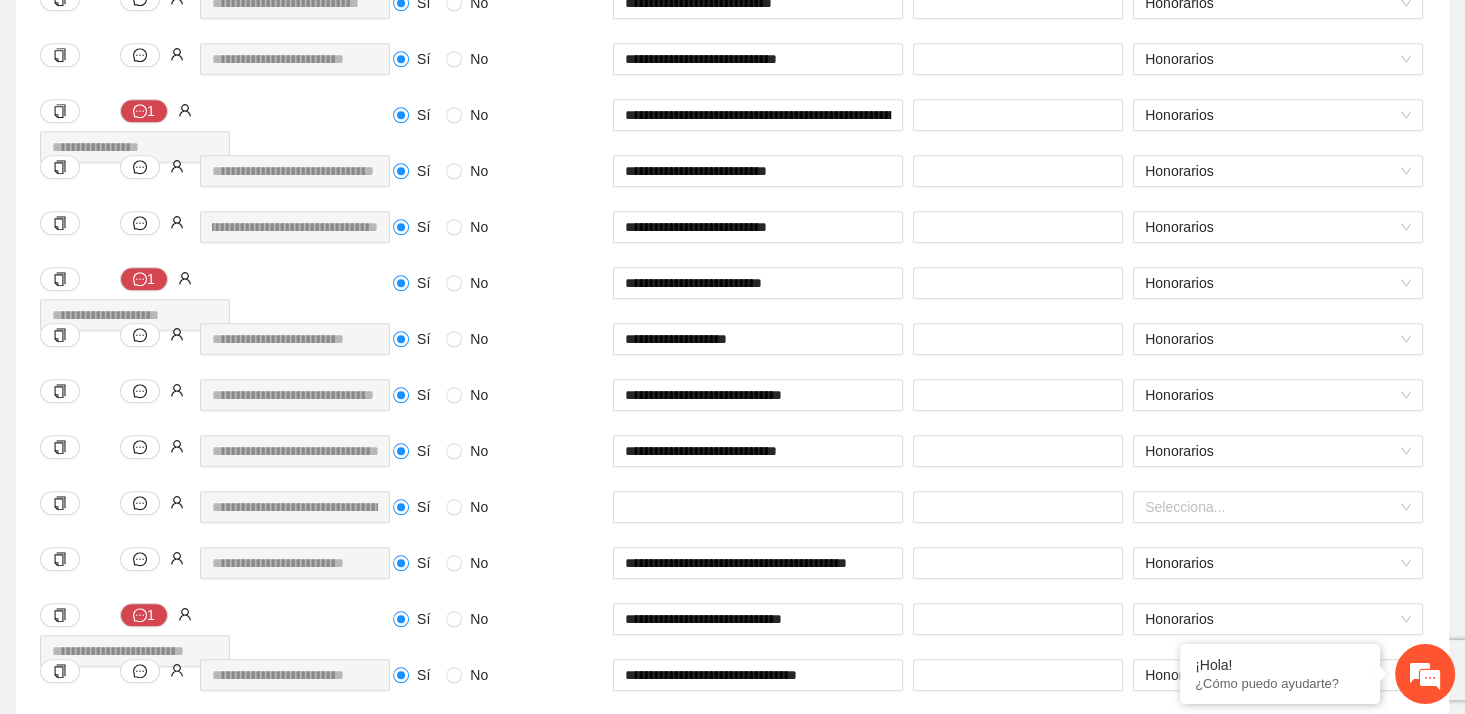 click on "**********" at bounding box center [732, 525] 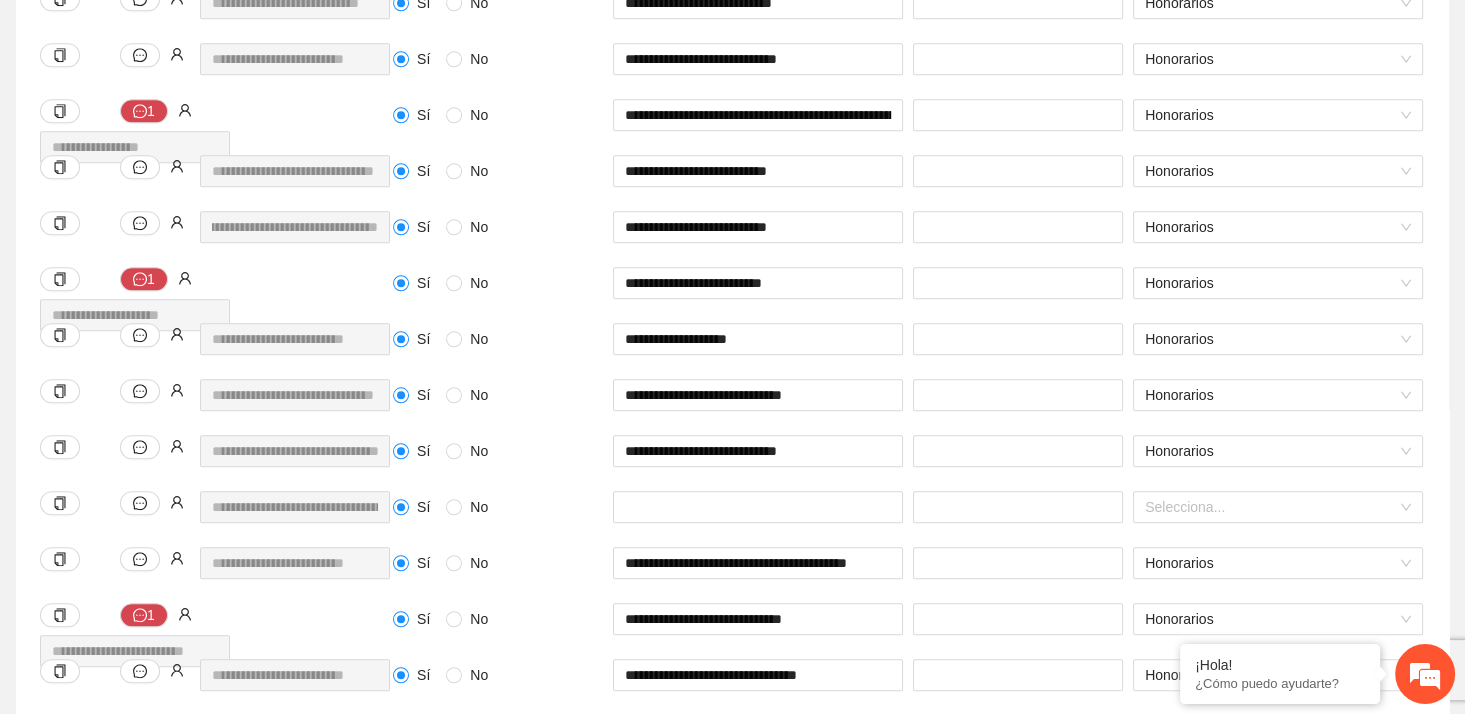 scroll, scrollTop: 0, scrollLeft: 40, axis: horizontal 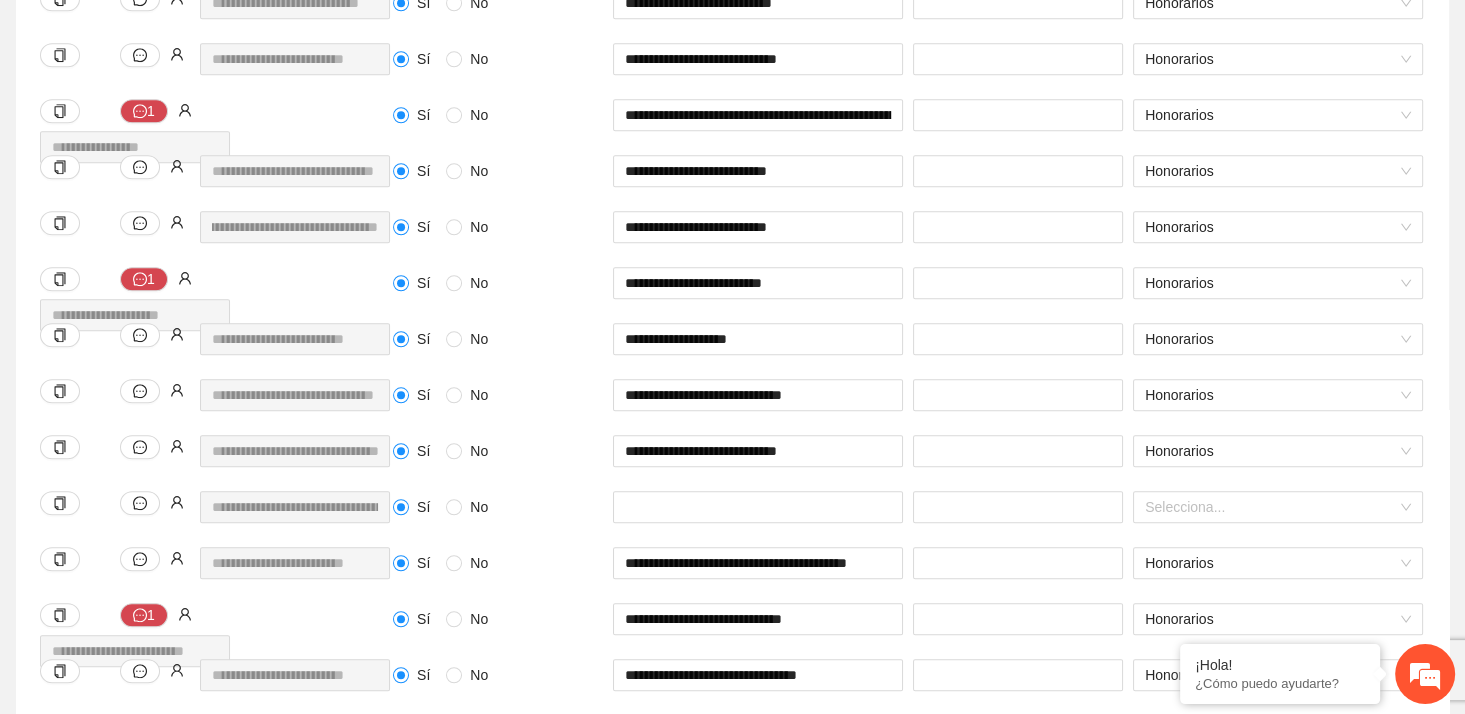 click on "**********" at bounding box center [732, 525] 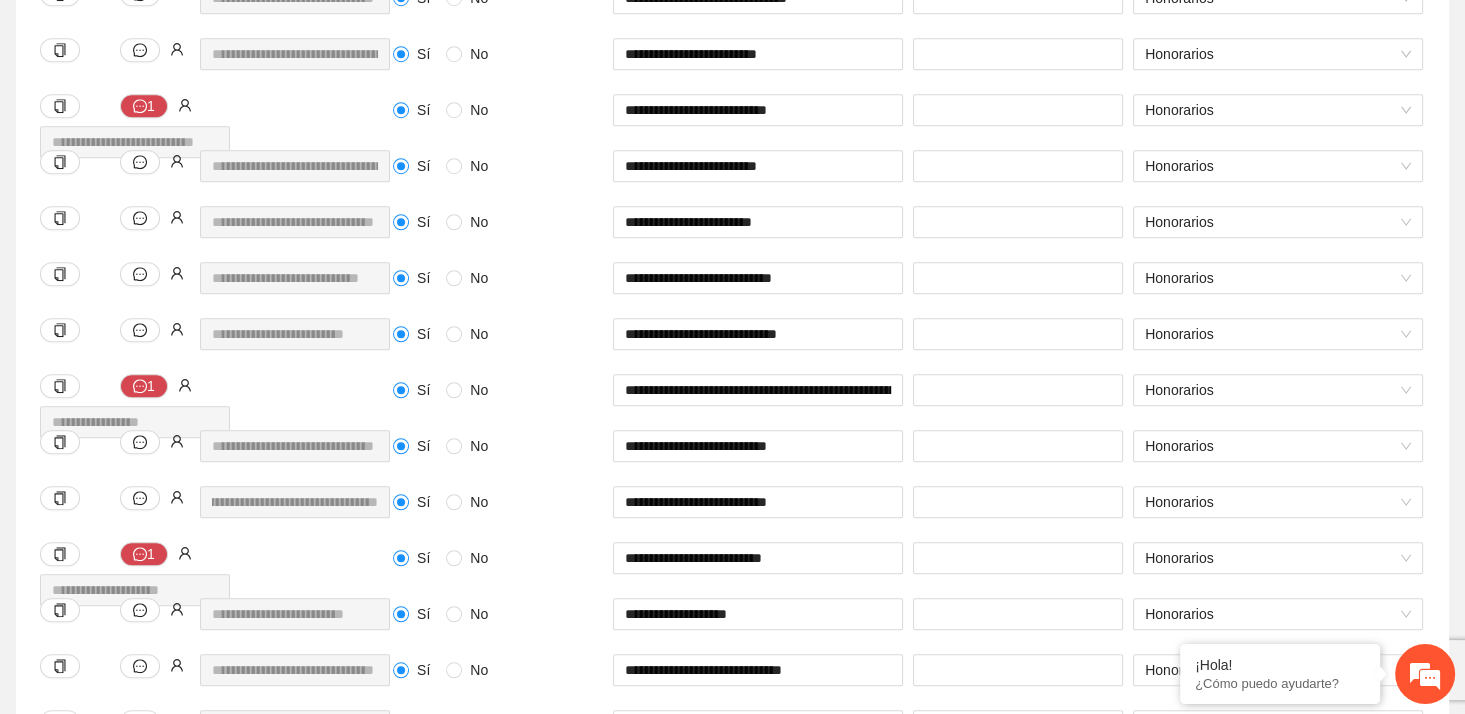 scroll, scrollTop: 1400, scrollLeft: 0, axis: vertical 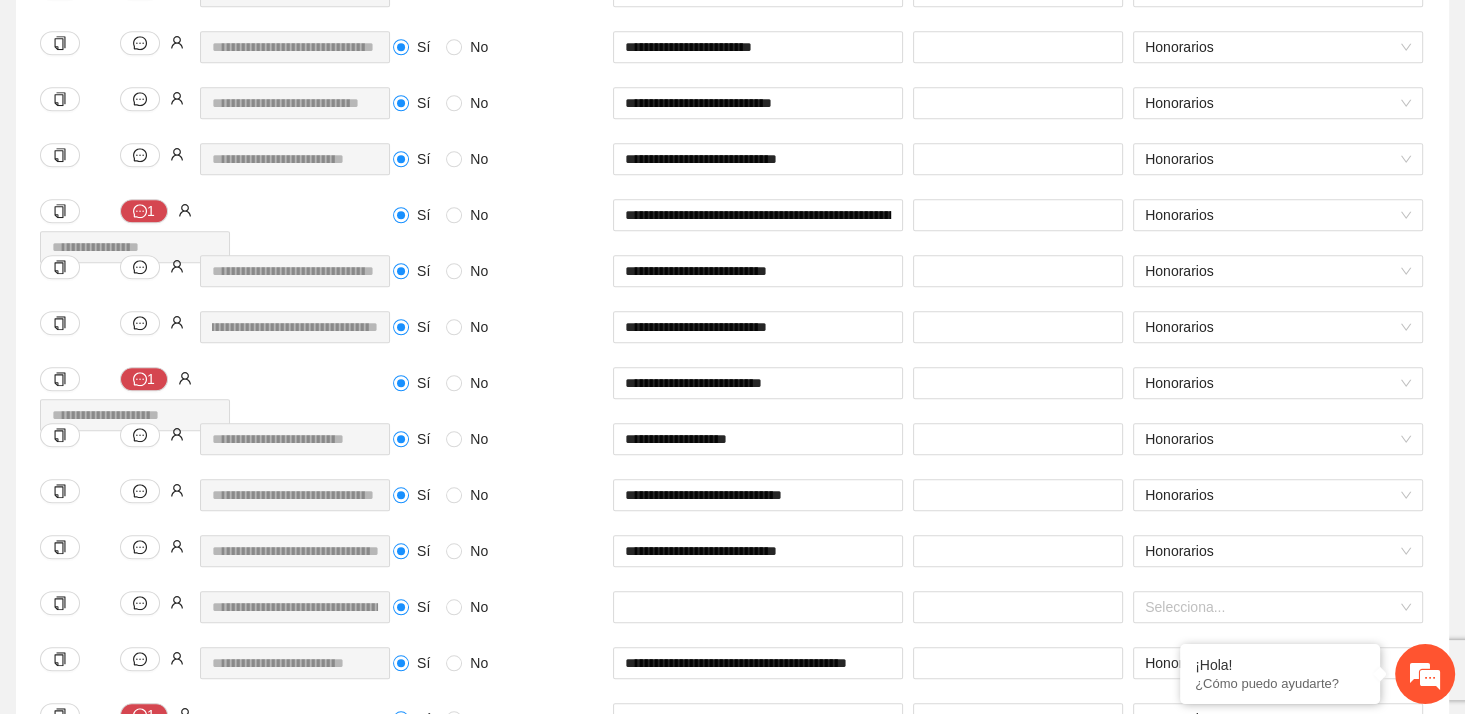 click on "**********" at bounding box center [732, 625] 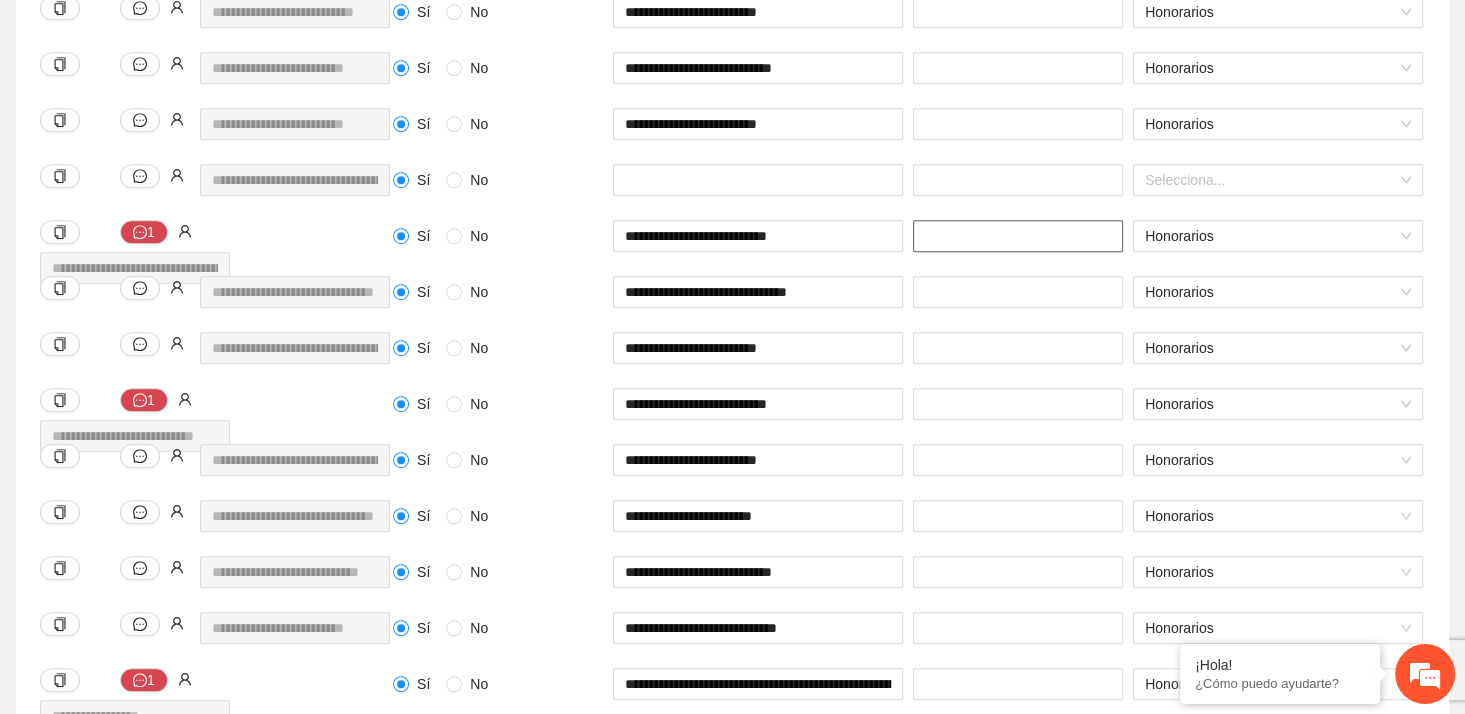 scroll, scrollTop: 1100, scrollLeft: 0, axis: vertical 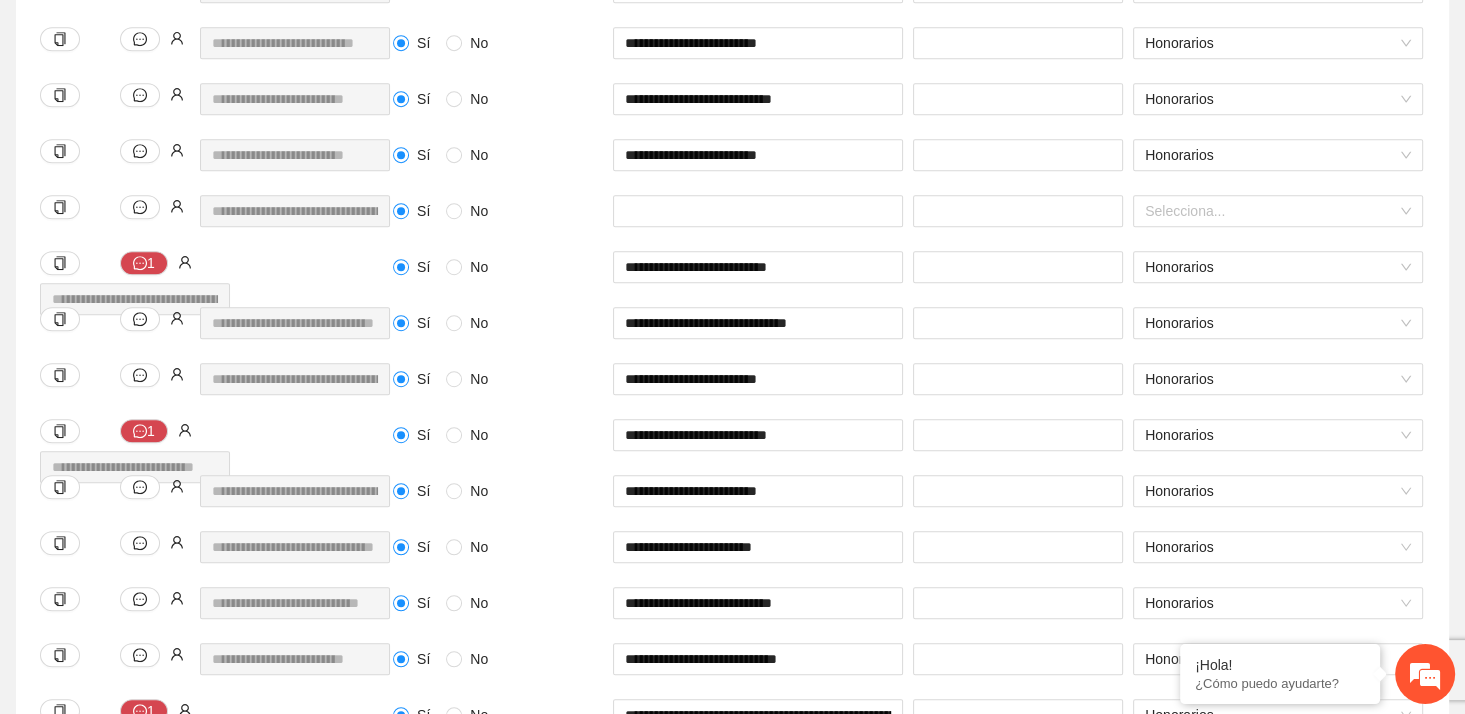 click on "**********" at bounding box center [732, 1125] 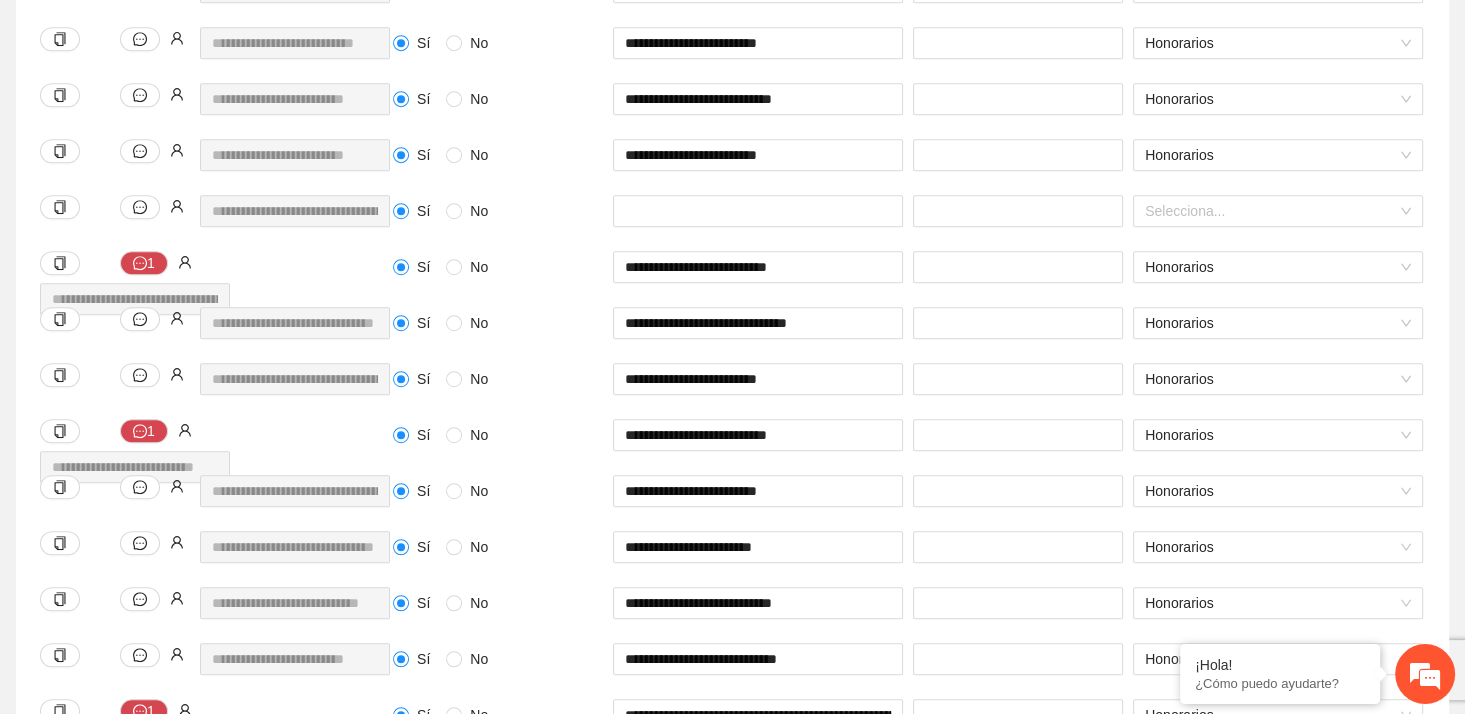click on "**********" at bounding box center (758, 167) 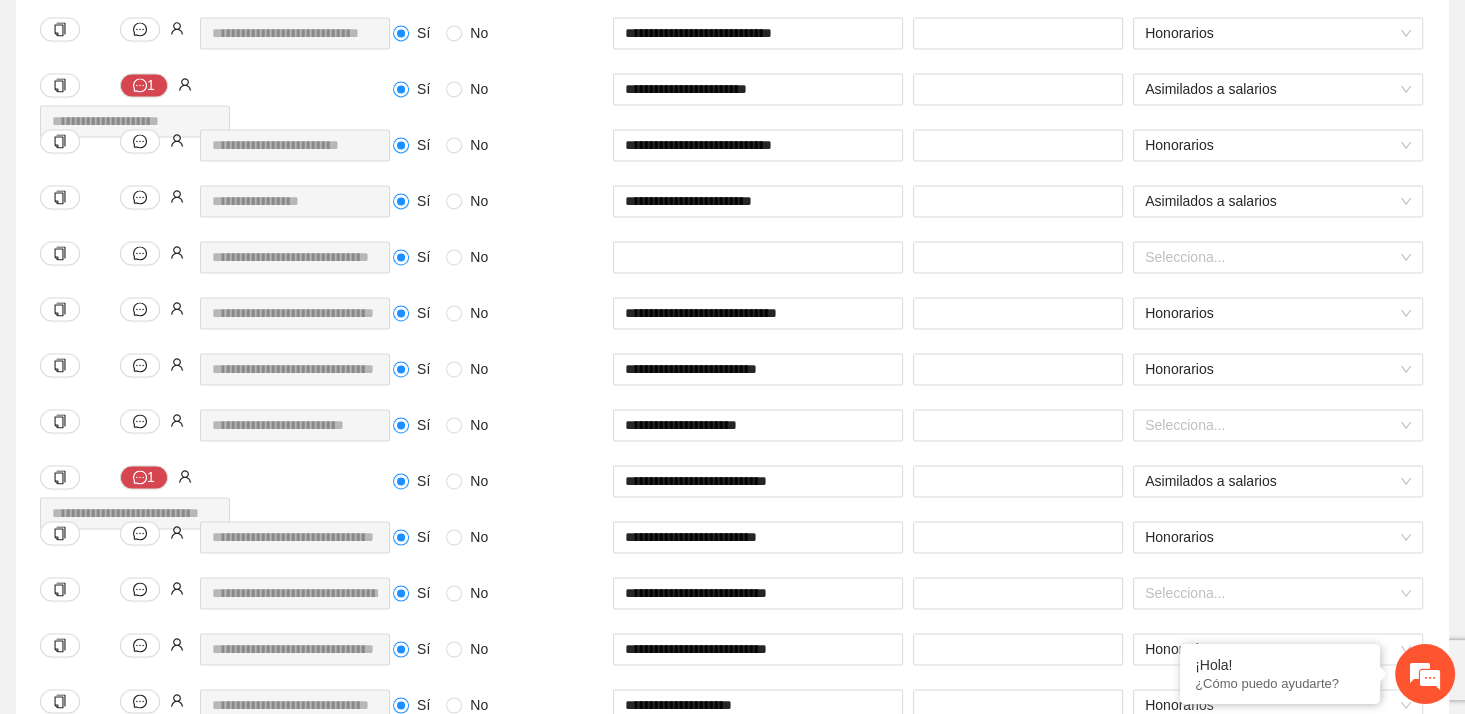 scroll, scrollTop: 2900, scrollLeft: 0, axis: vertical 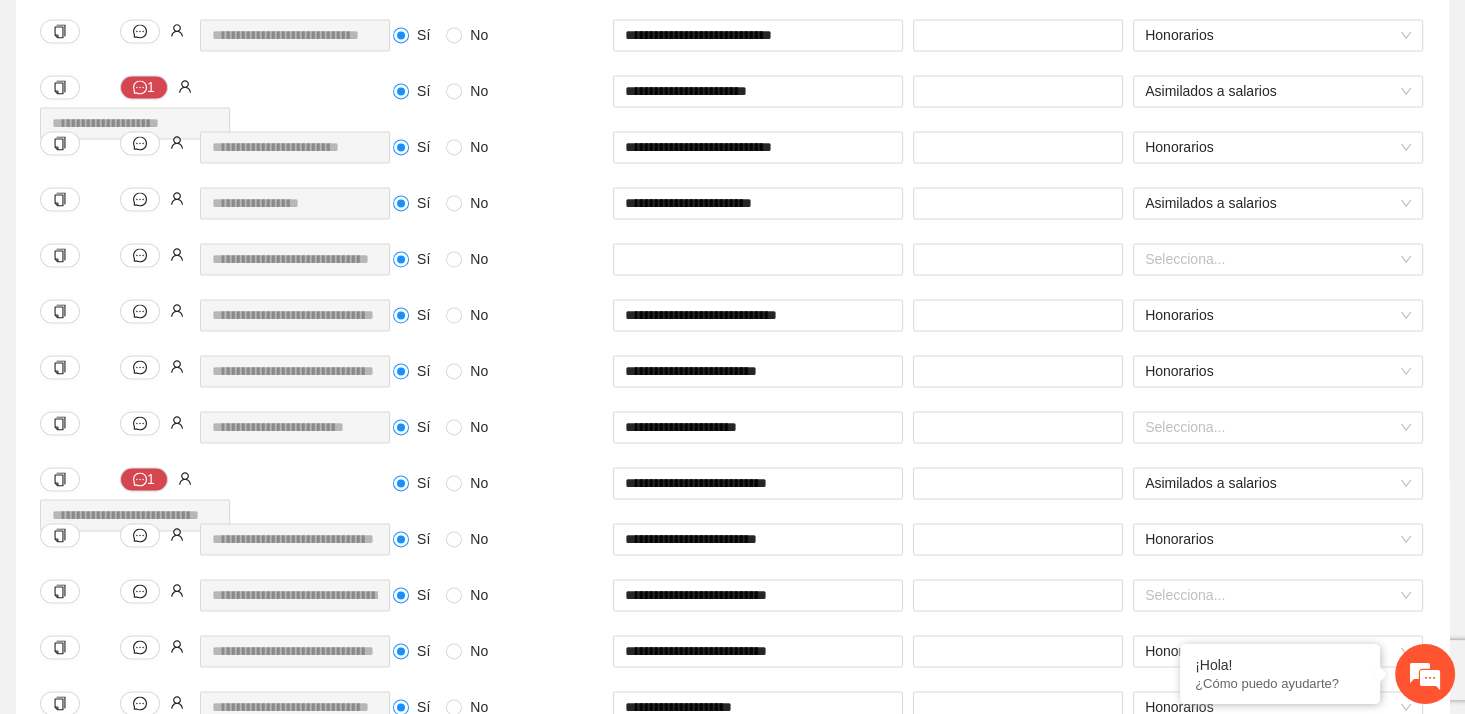 click on "**********" at bounding box center (732, -675) 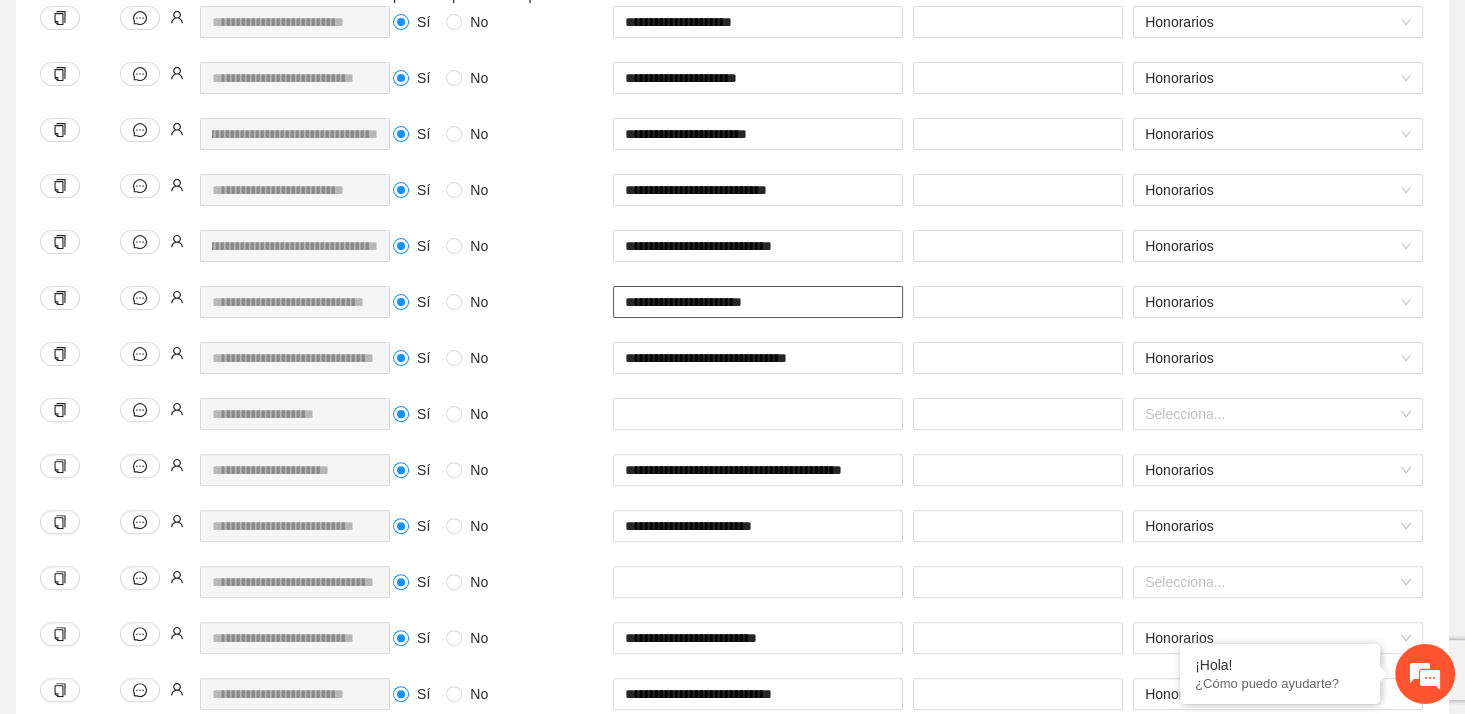 scroll, scrollTop: 1289, scrollLeft: 0, axis: vertical 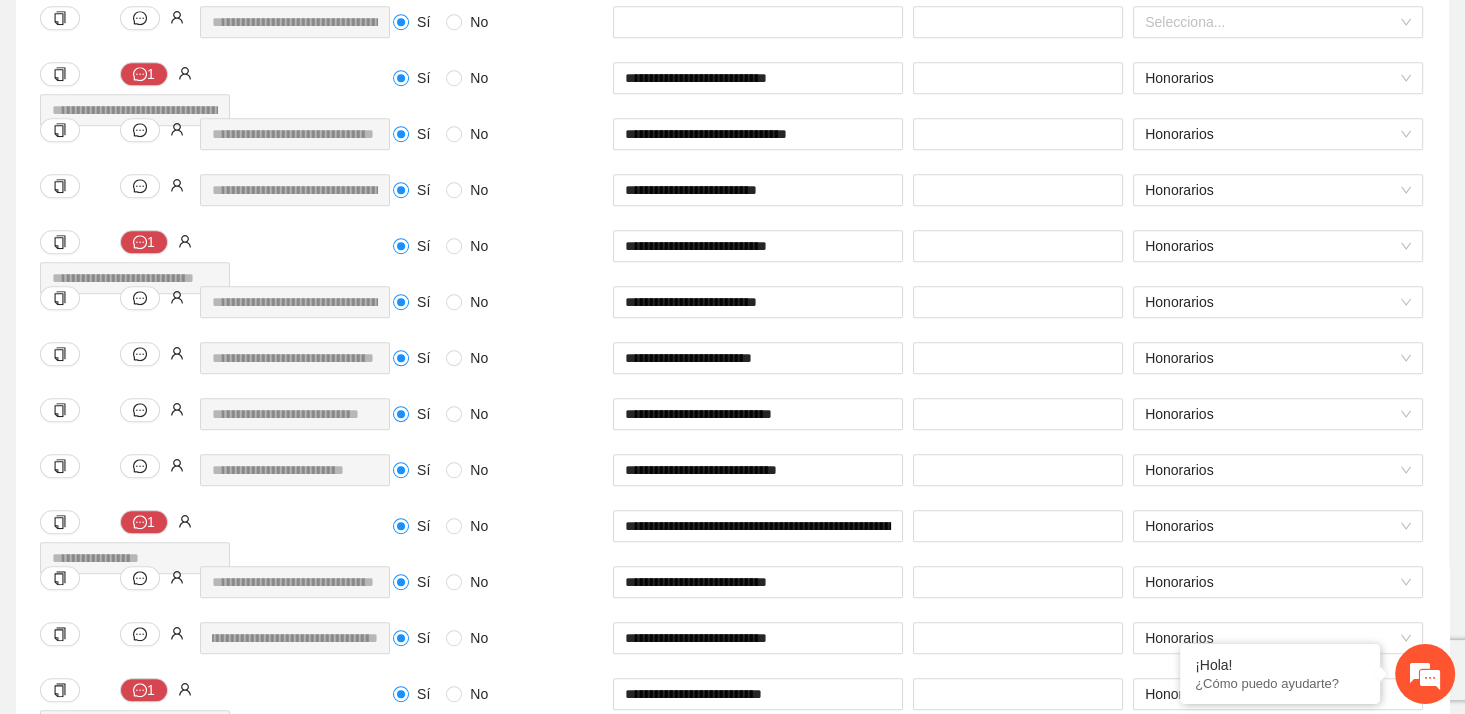 click on "**********" at bounding box center (732, 936) 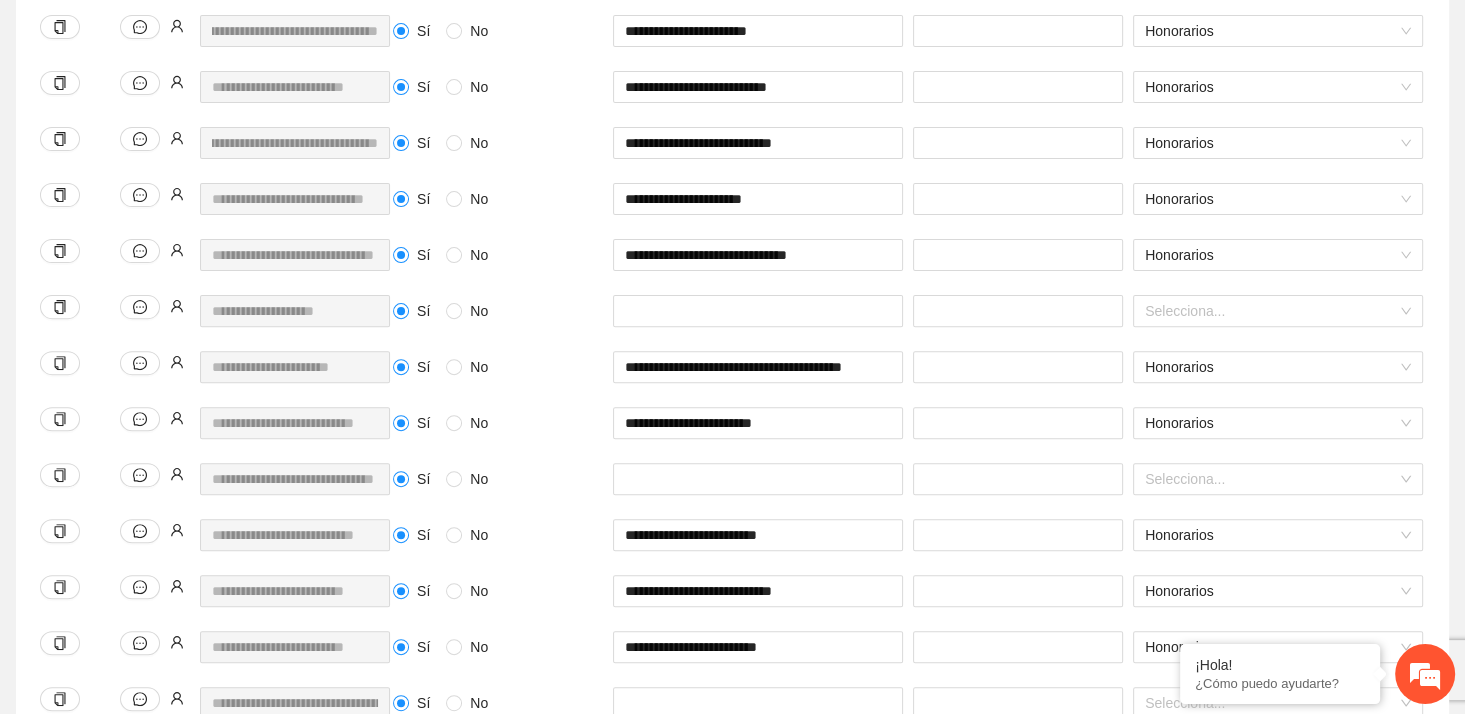 scroll, scrollTop: 589, scrollLeft: 0, axis: vertical 